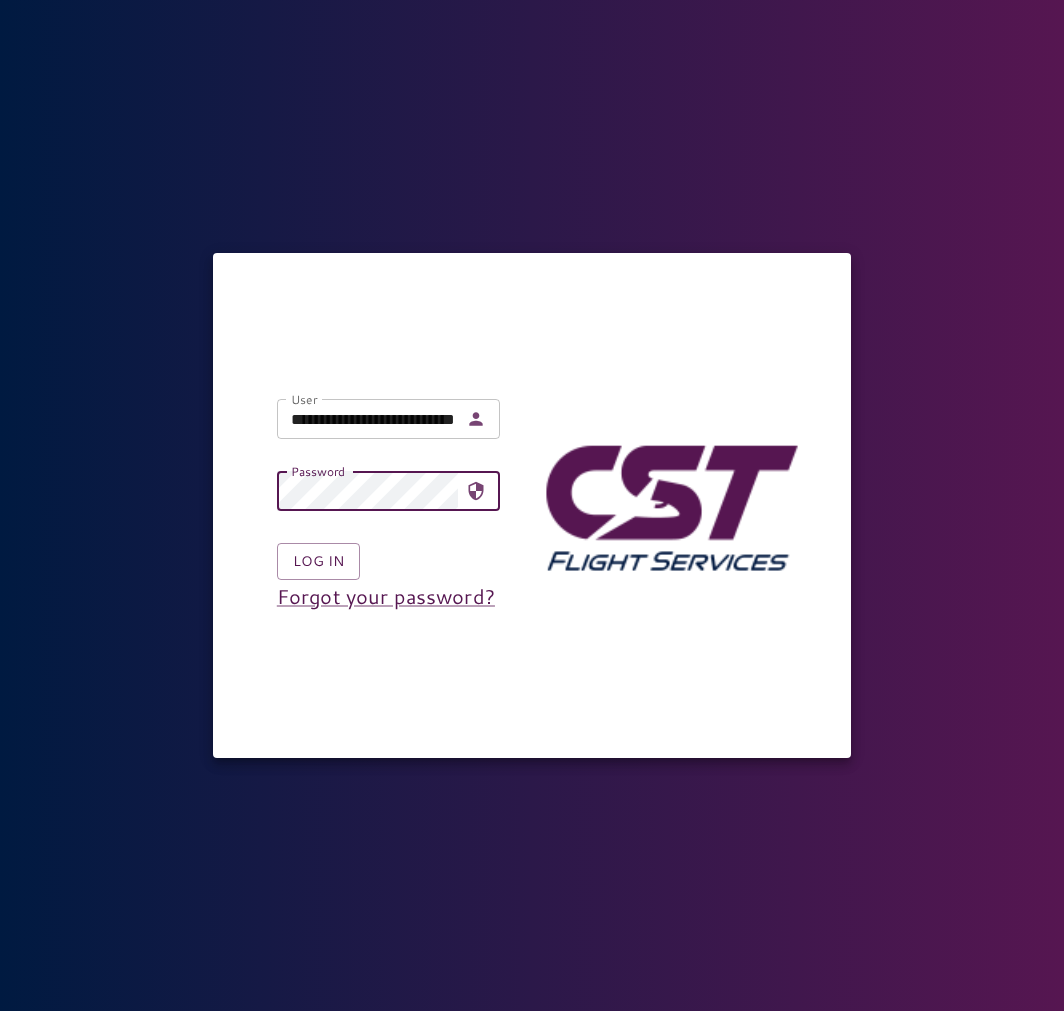 scroll, scrollTop: 0, scrollLeft: 0, axis: both 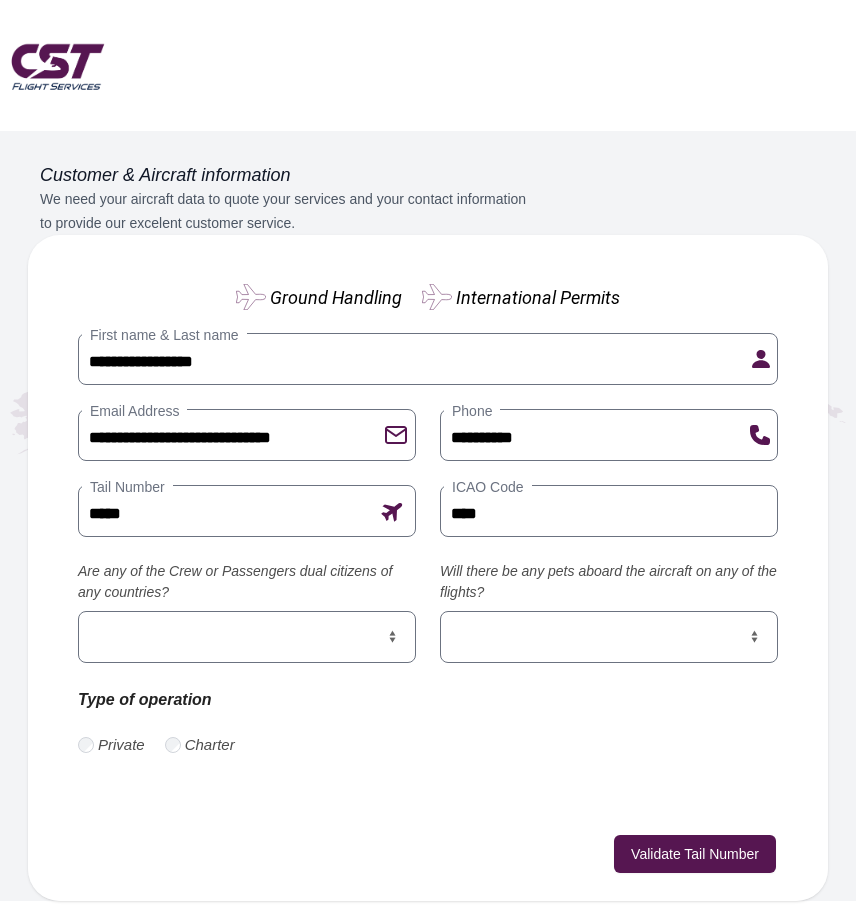 type on "*****" 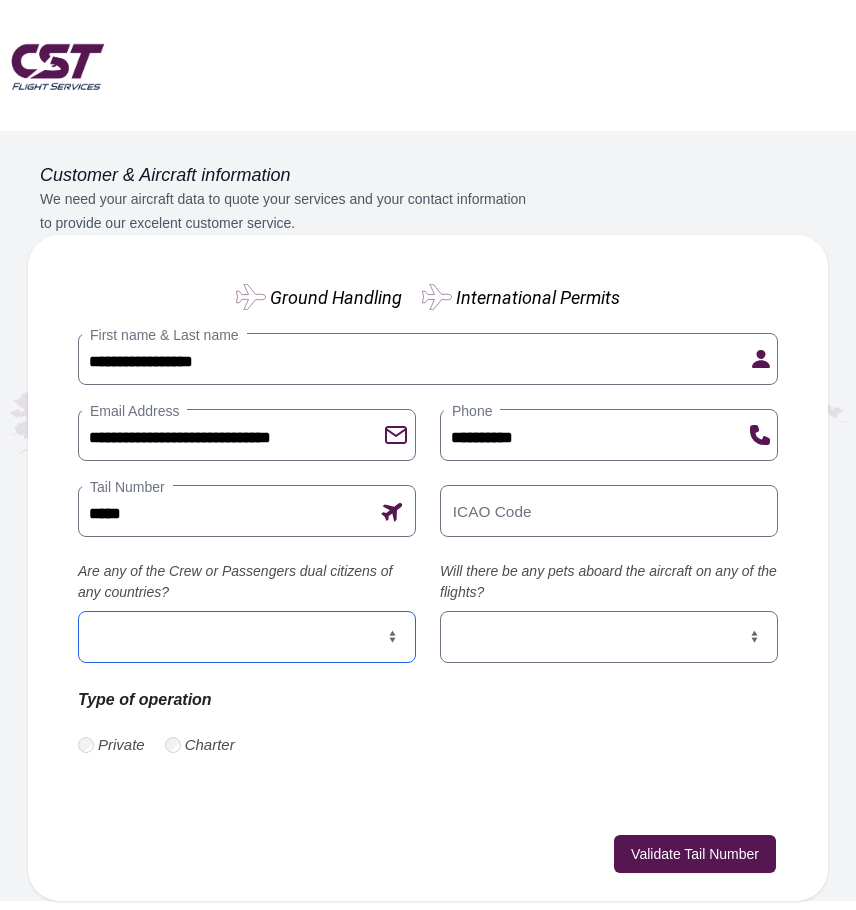 click on "*** **" at bounding box center [247, 637] 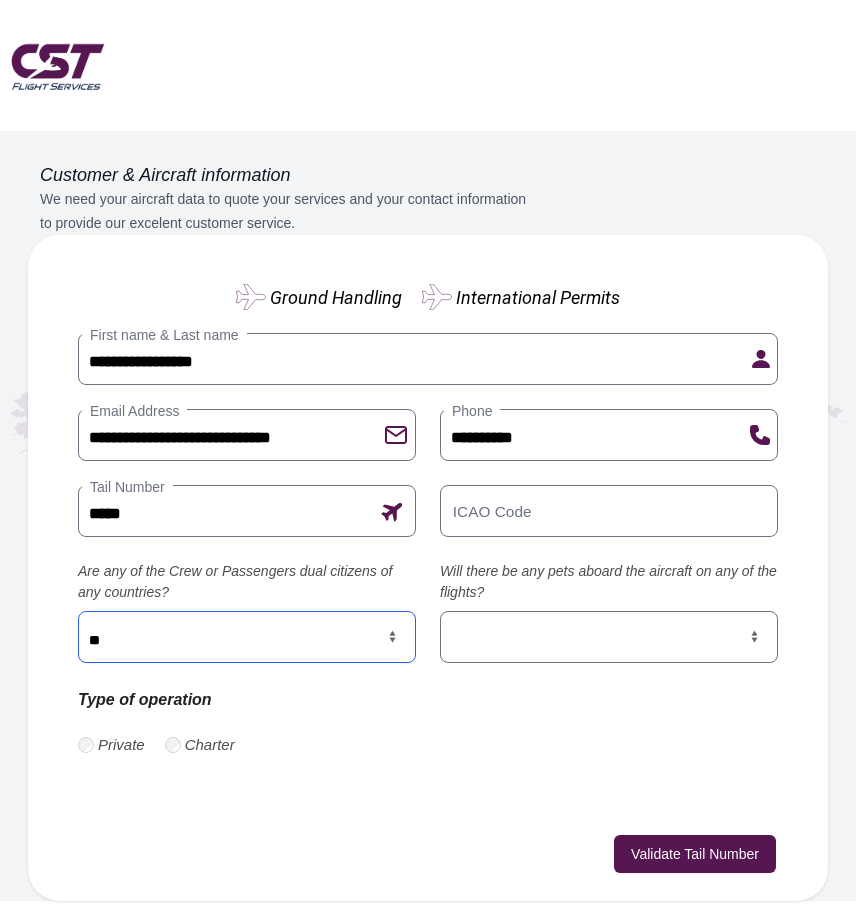 click on "*** **" at bounding box center [247, 637] 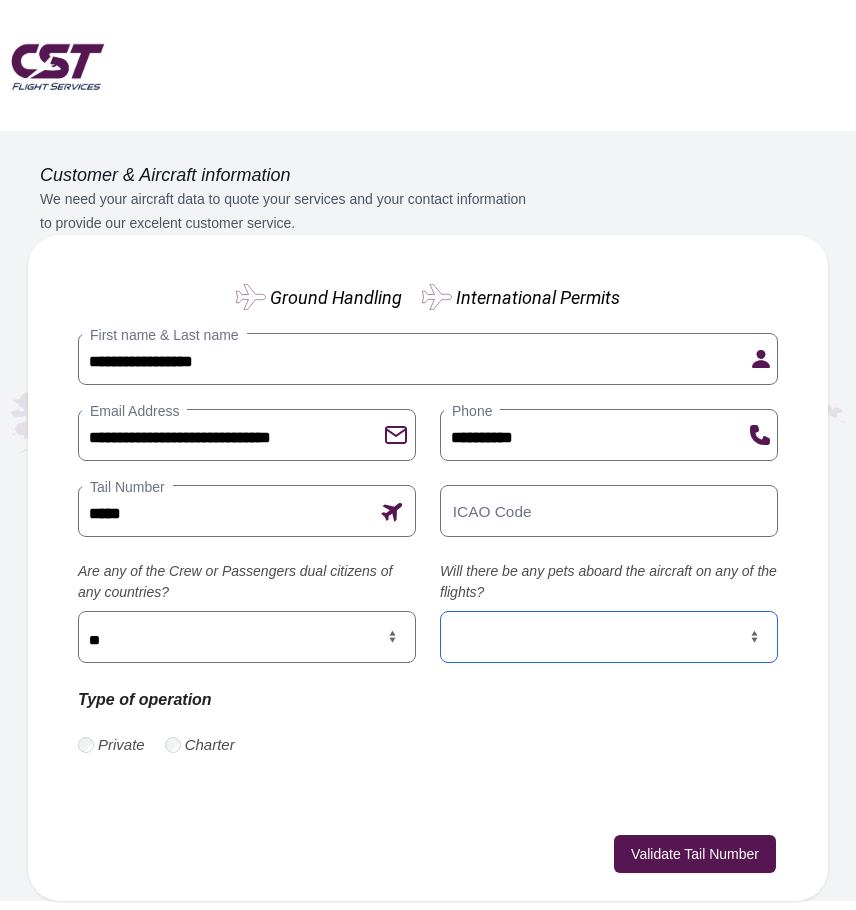 click on "*** **" at bounding box center [609, 637] 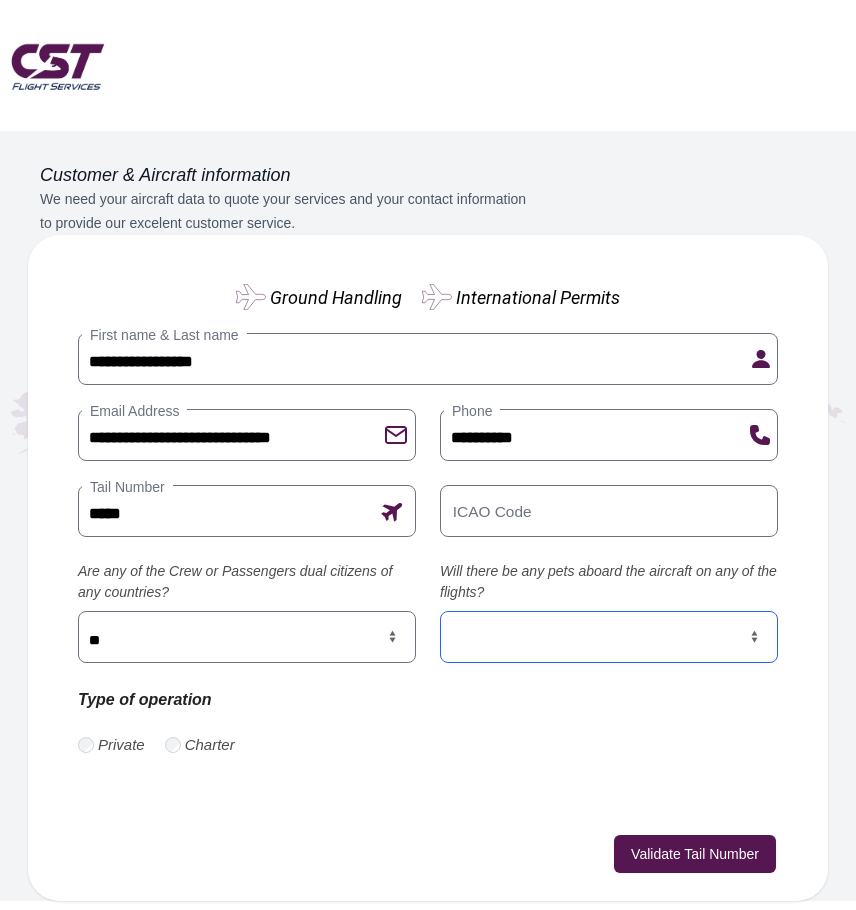 select on "**" 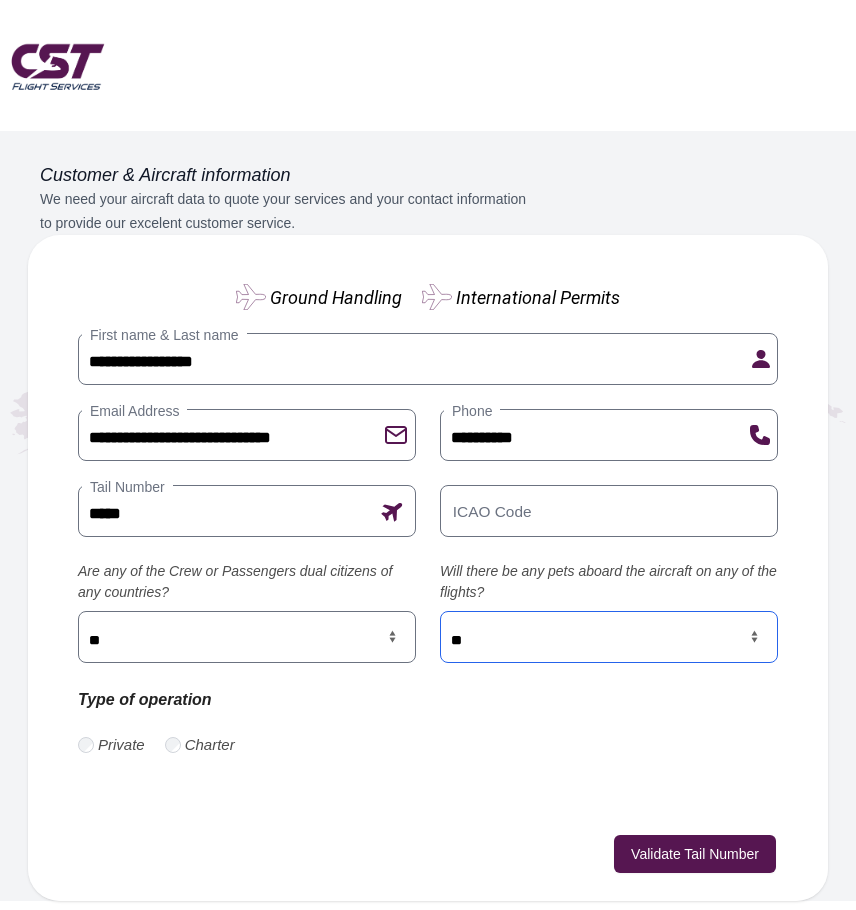 click on "*** **" at bounding box center [609, 637] 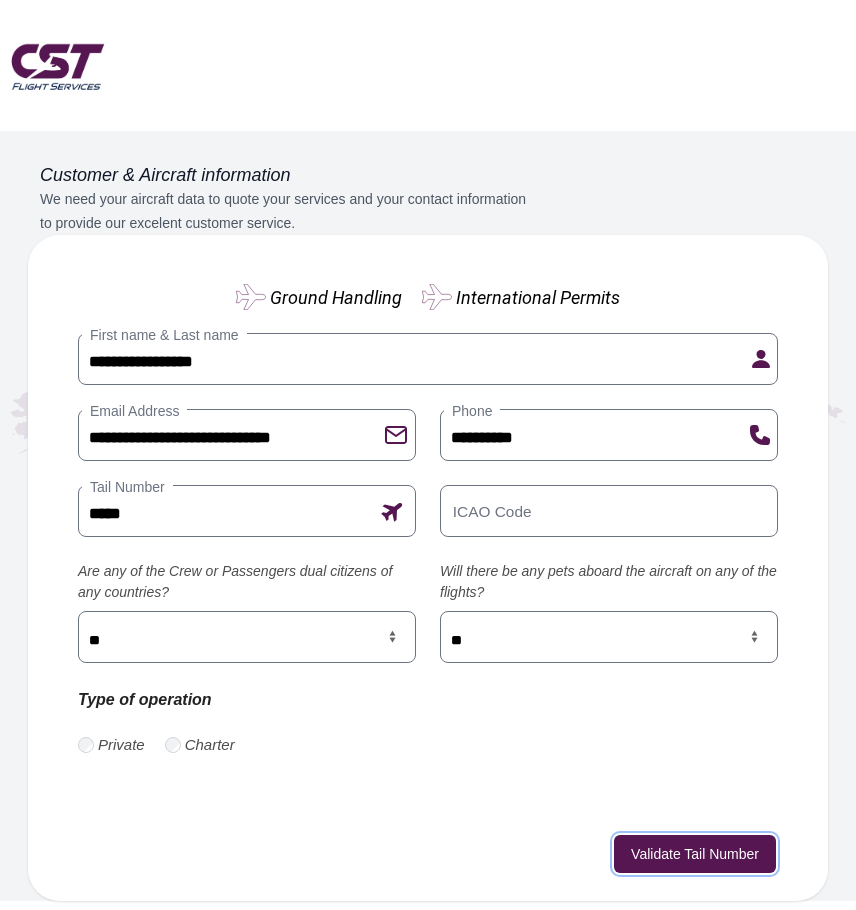 click on "Validate Tail Number" at bounding box center [695, 854] 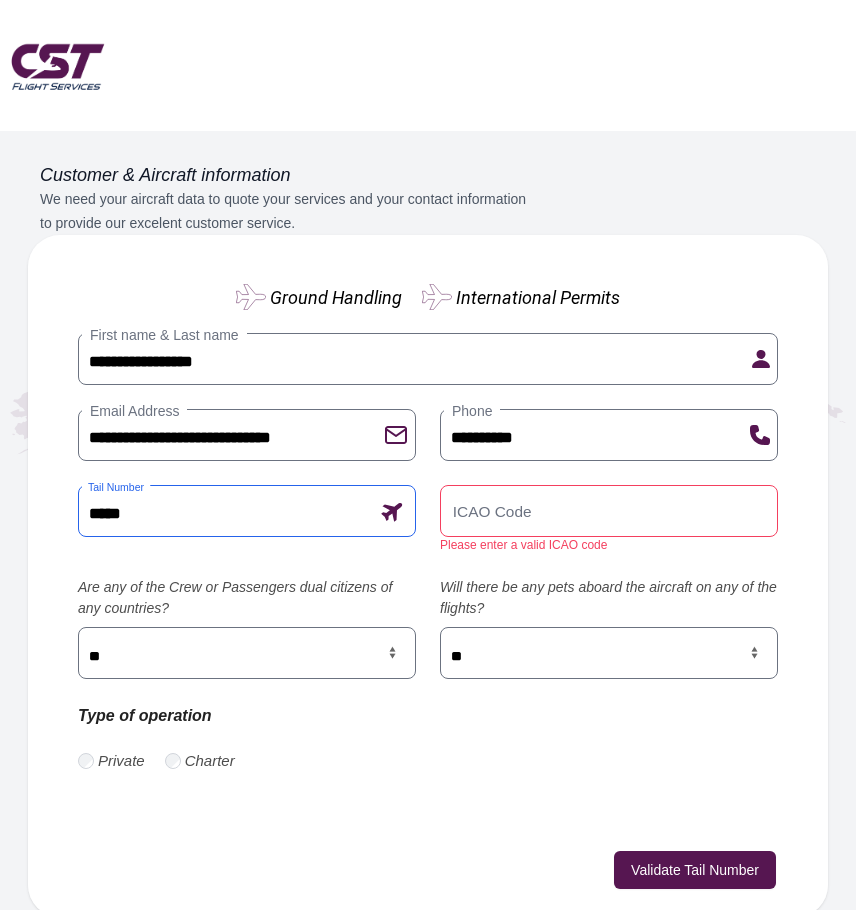 click on "*****" at bounding box center (247, 511) 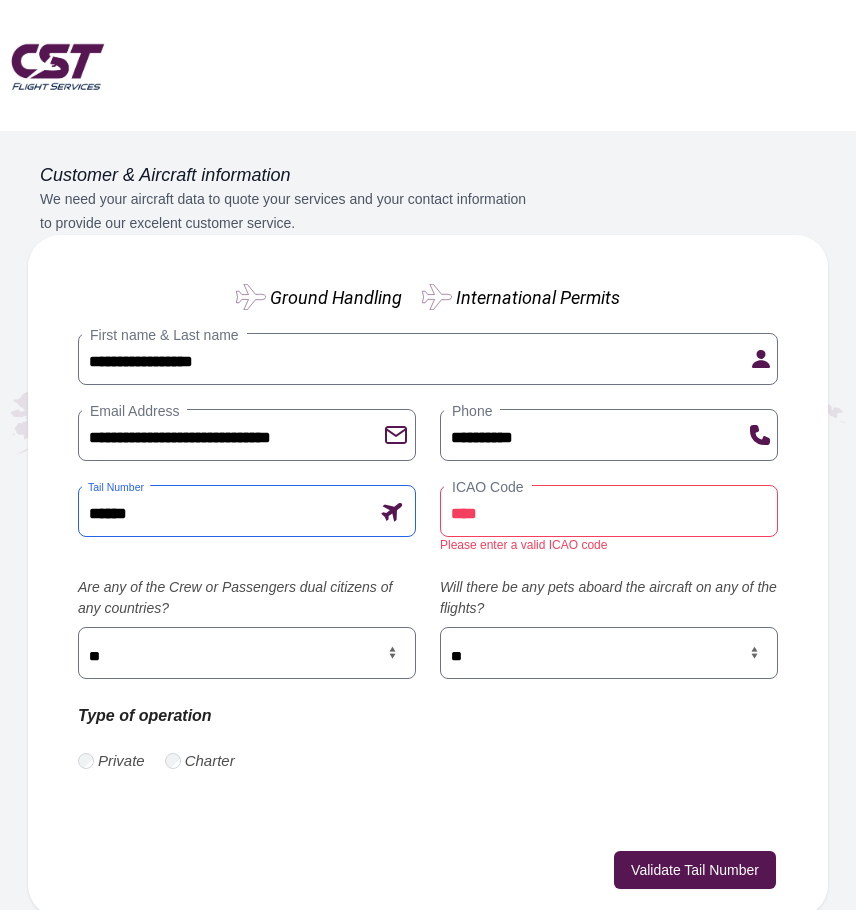 type on "******" 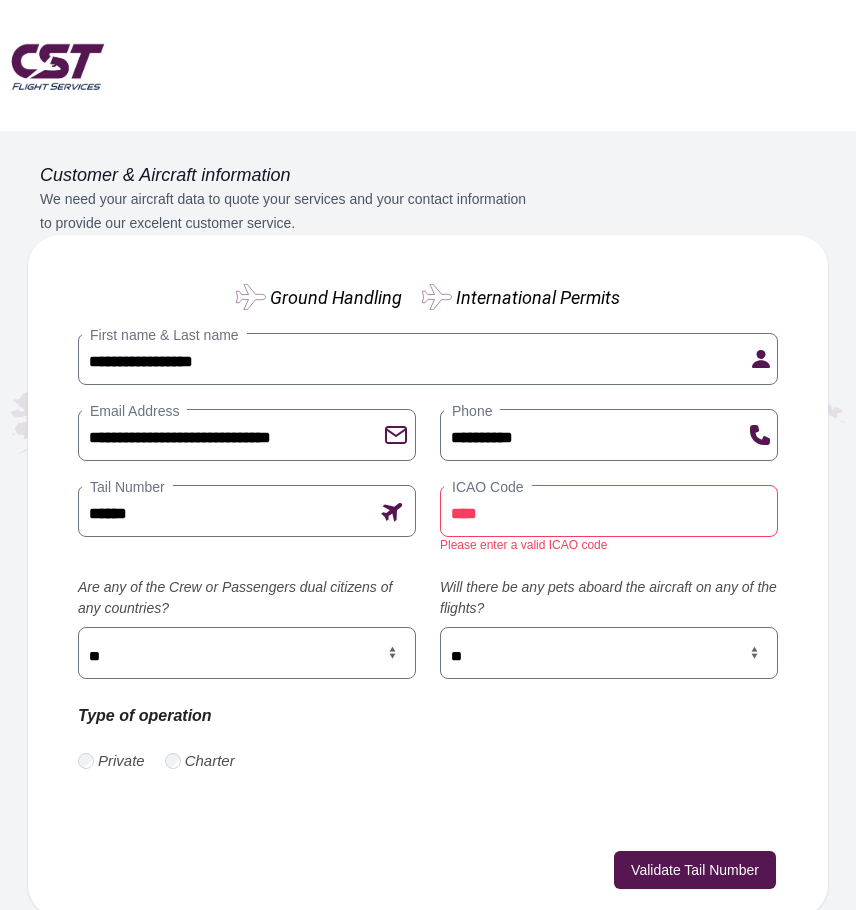 click on "**********" at bounding box center [428, 529] 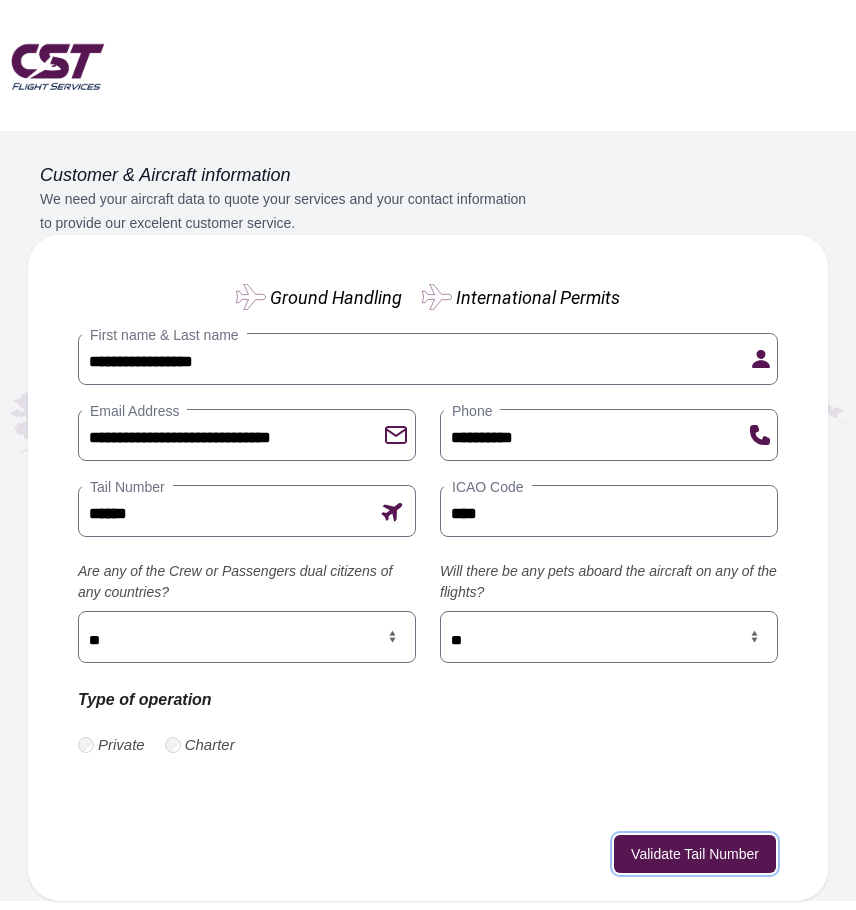 click on "Validate Tail Number" at bounding box center [695, 854] 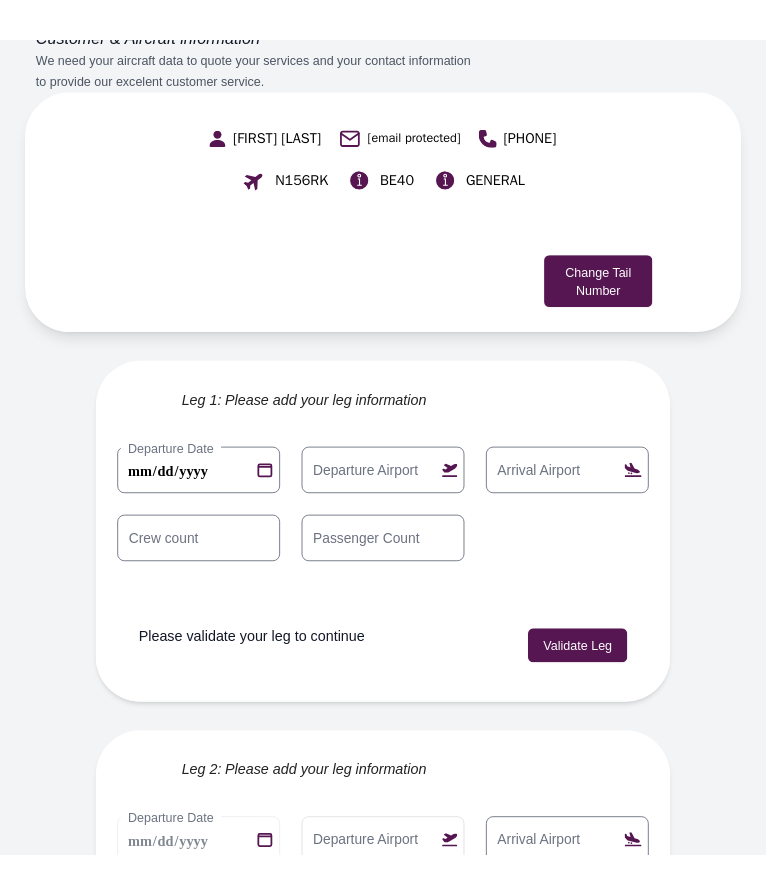 scroll, scrollTop: 178, scrollLeft: 0, axis: vertical 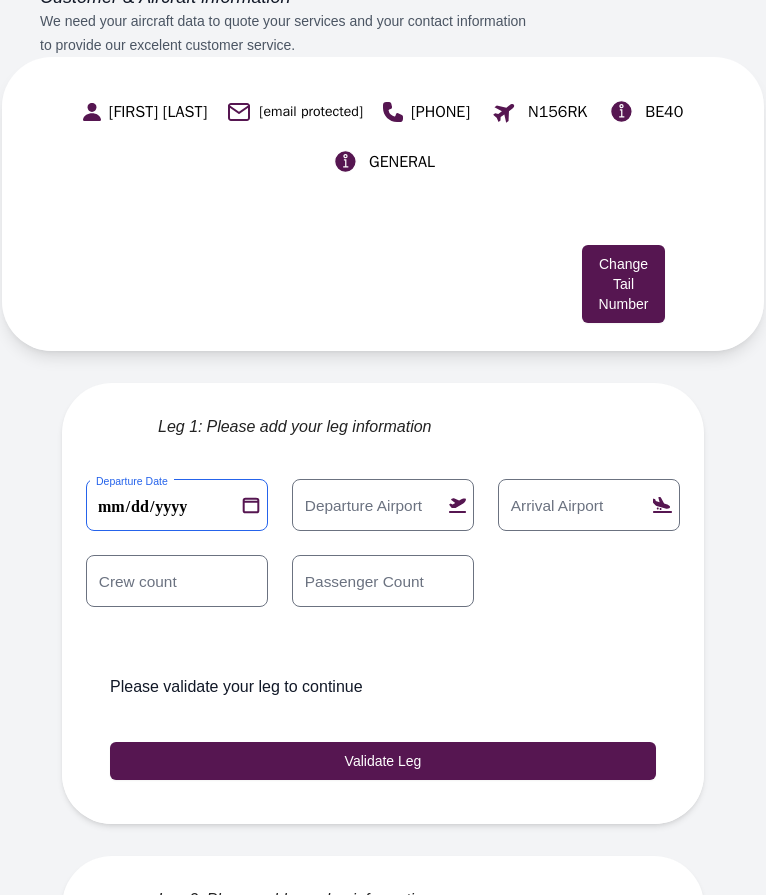 click on "**********" at bounding box center (177, 505) 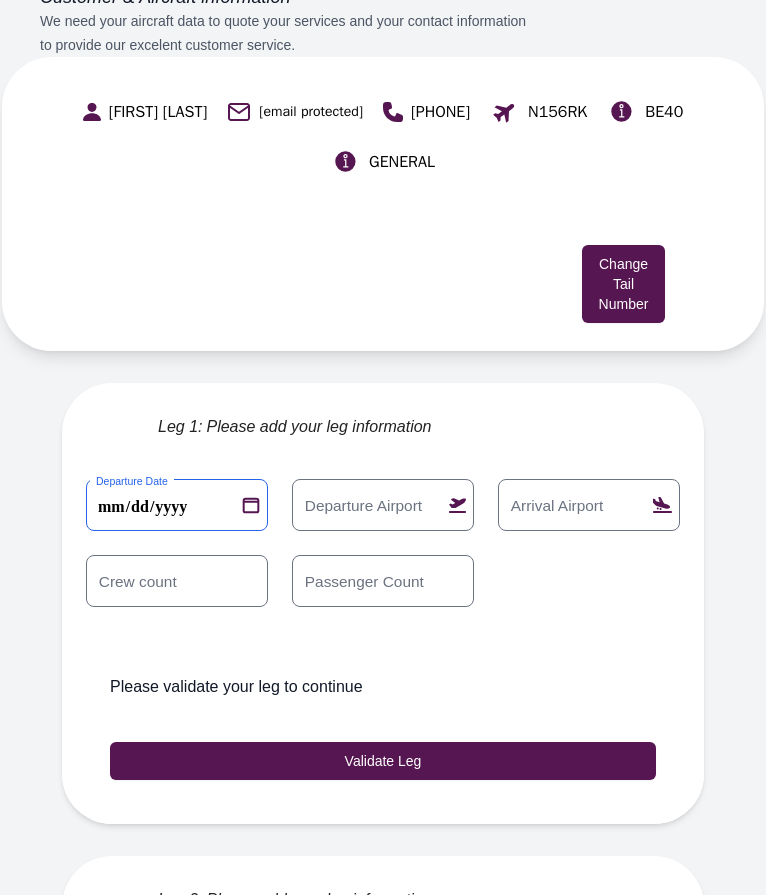 type on "**********" 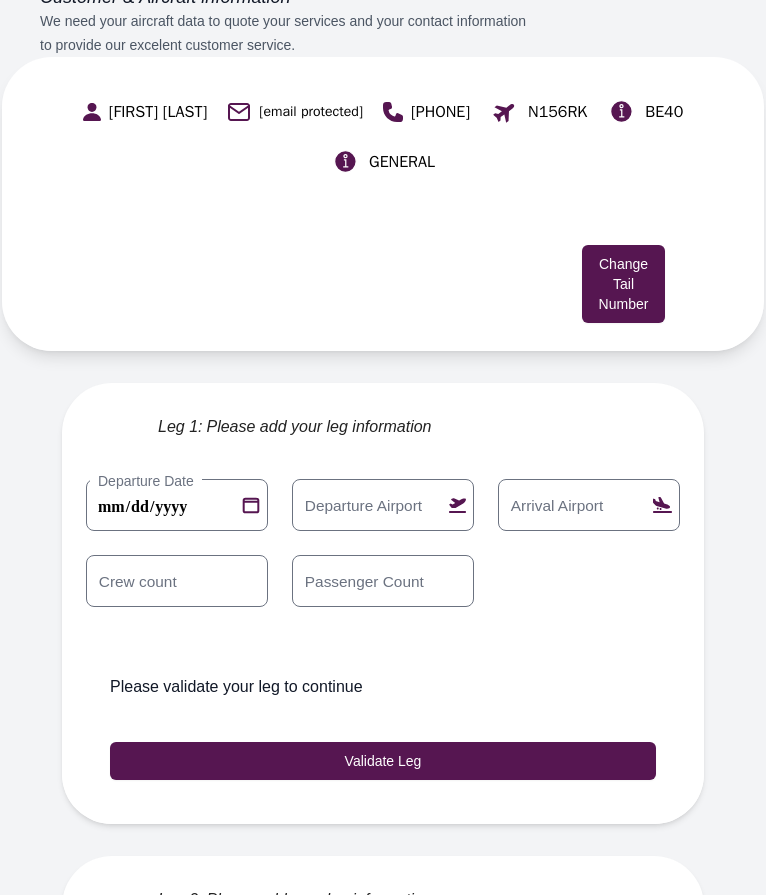 click on "Departure Airport" at bounding box center [363, 505] 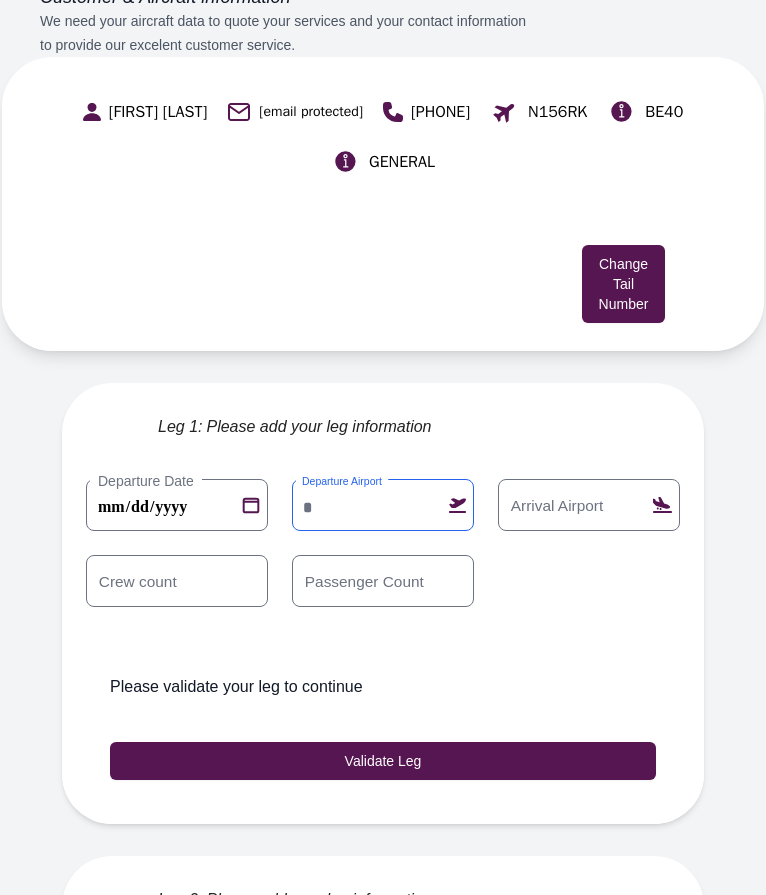 click on "Departure Airport" at bounding box center (383, 505) 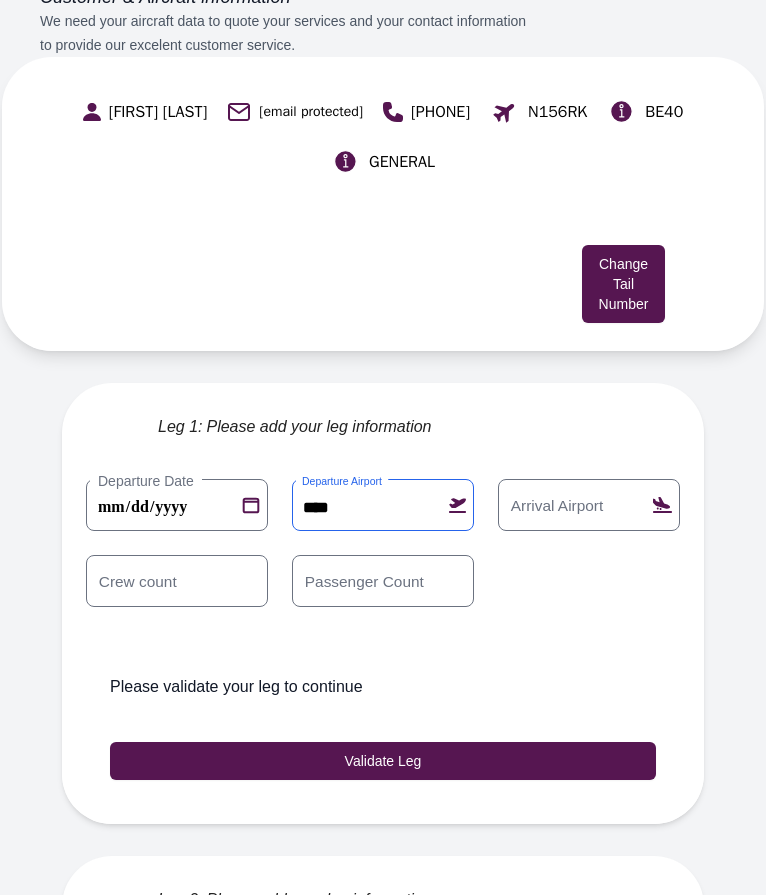 type on "****" 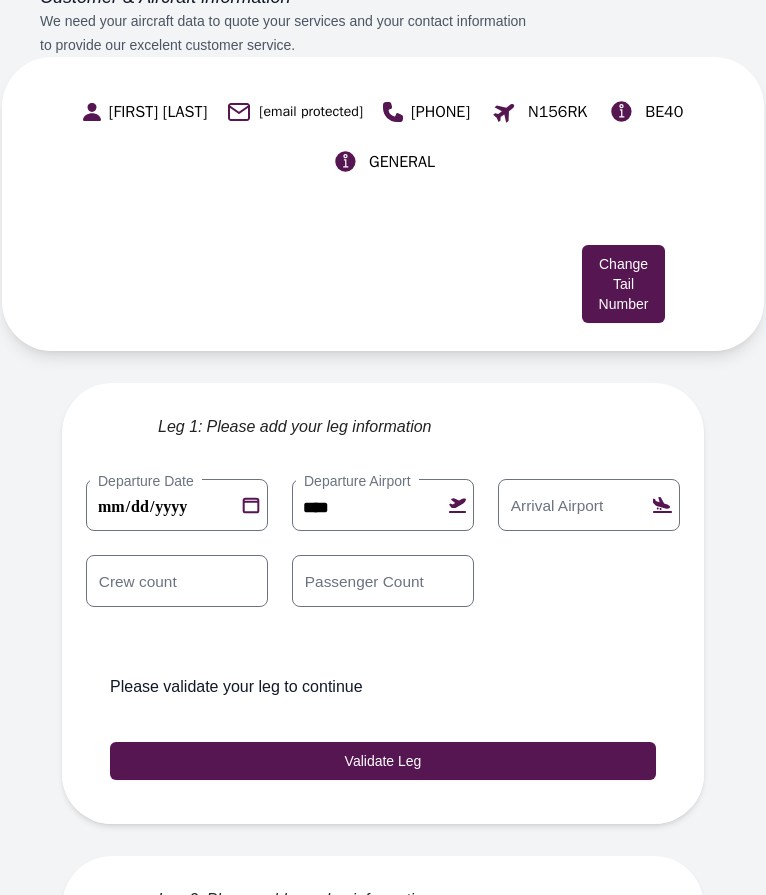 click on "Arrival Airport" at bounding box center [557, 505] 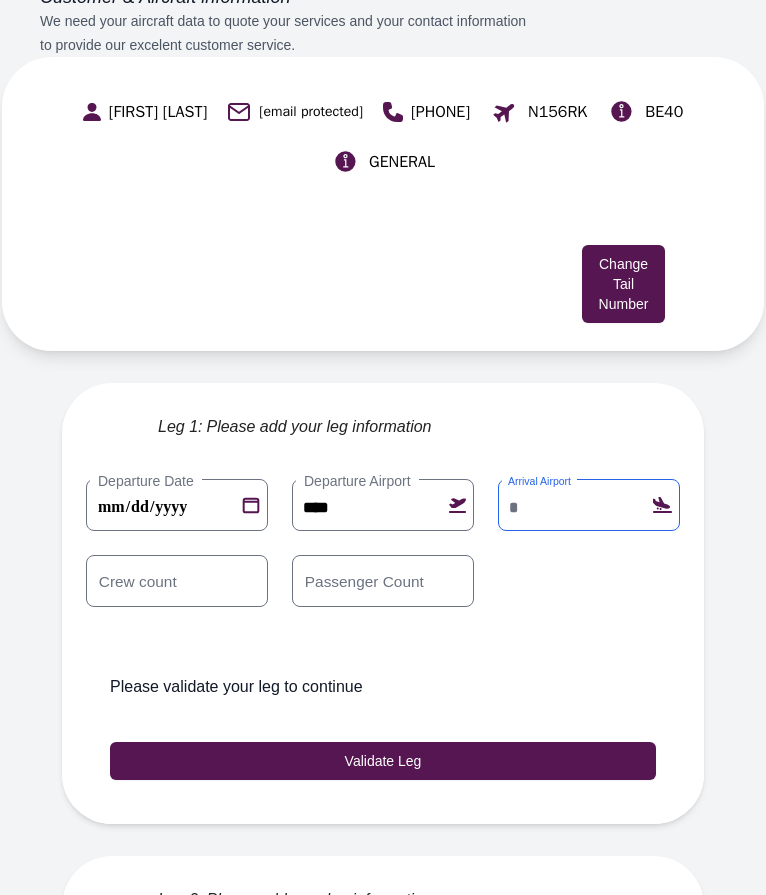 click on "Arrival Airport" at bounding box center (589, 505) 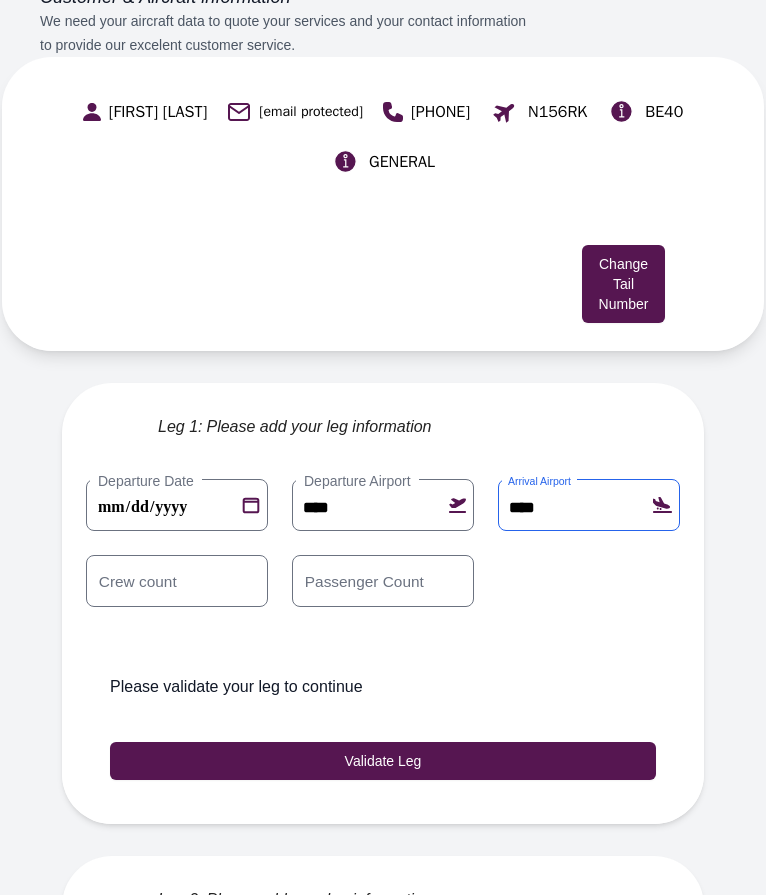 type on "****" 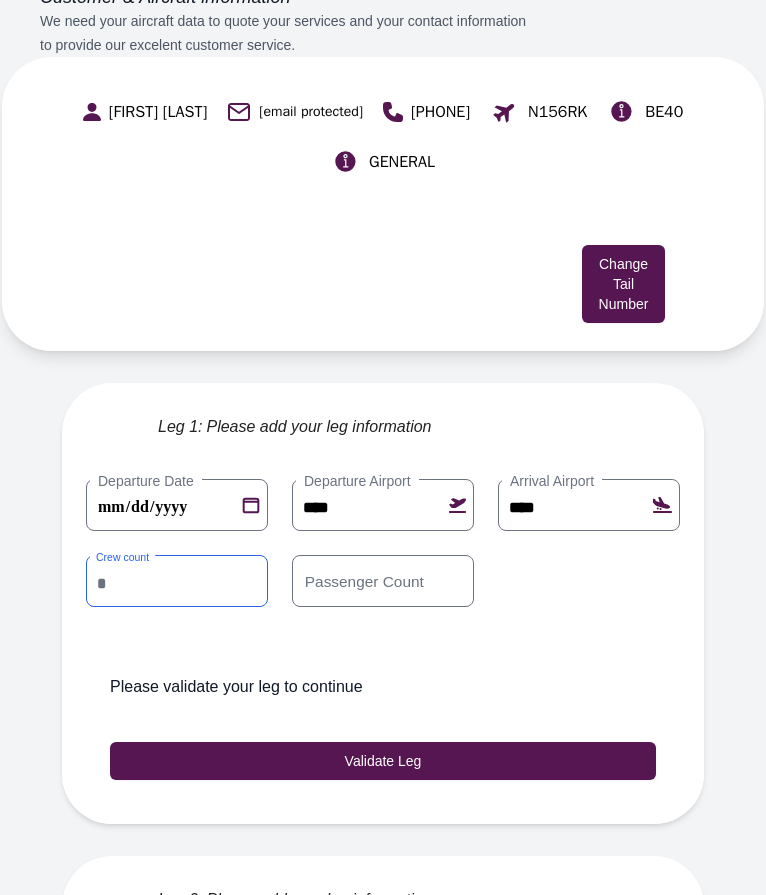 click on "*" at bounding box center (177, 581) 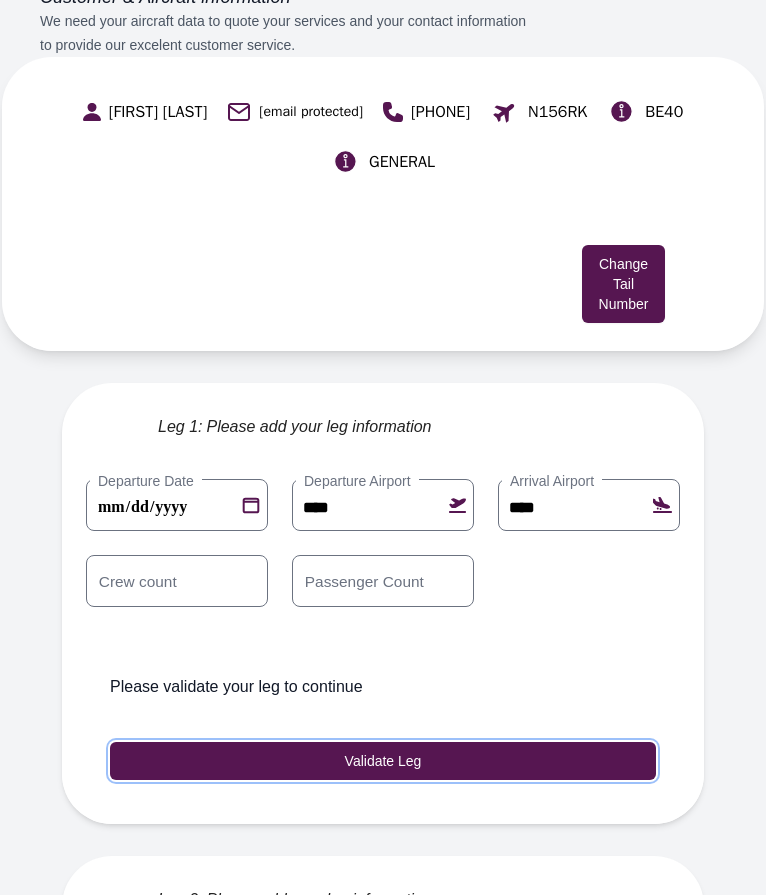 click on "Validate Leg" at bounding box center (383, 761) 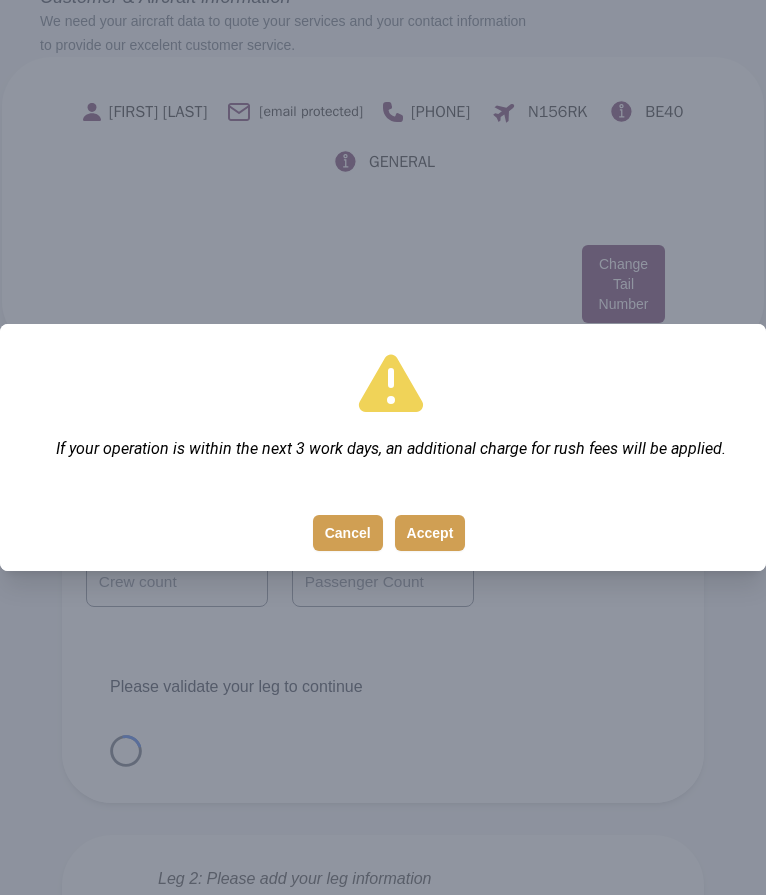 click on "Accept" at bounding box center [430, 533] 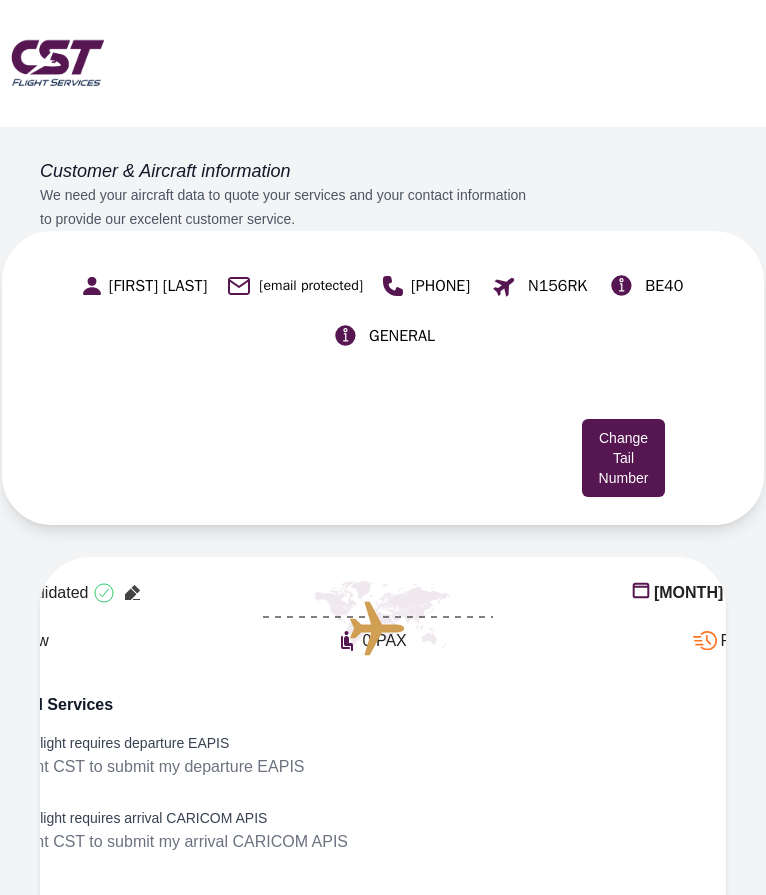 scroll, scrollTop: 0, scrollLeft: 0, axis: both 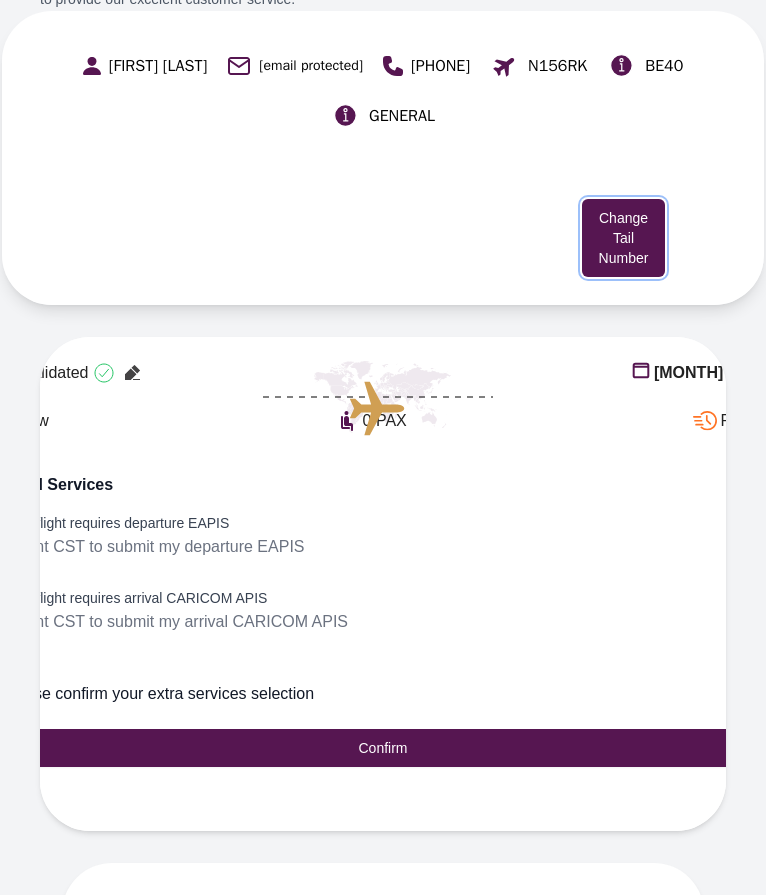 click on "Change Tail Number" at bounding box center (624, 238) 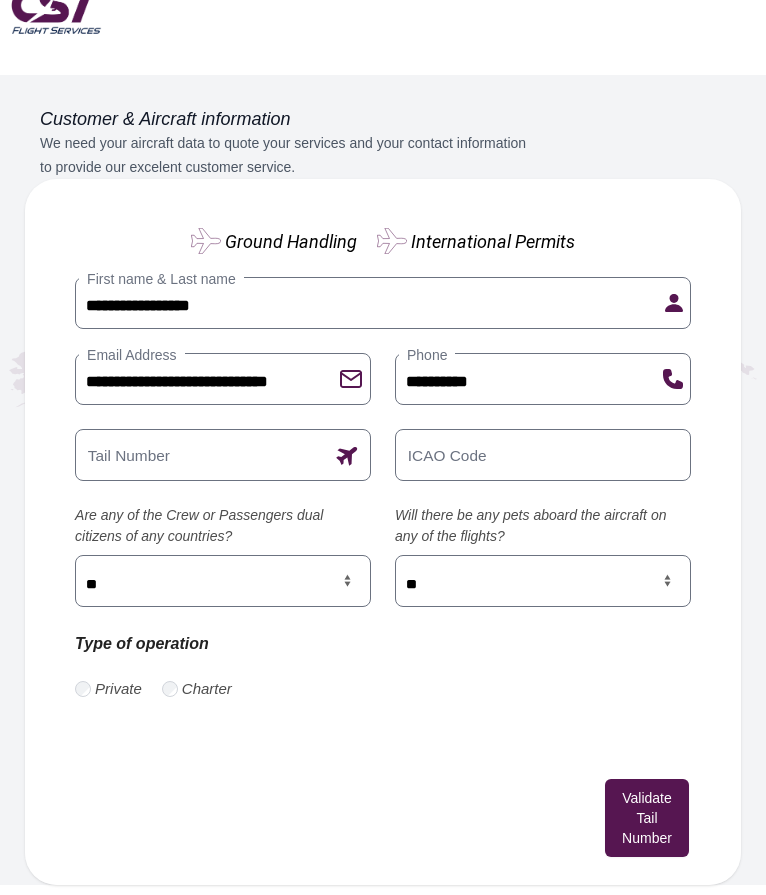 scroll, scrollTop: 56, scrollLeft: 0, axis: vertical 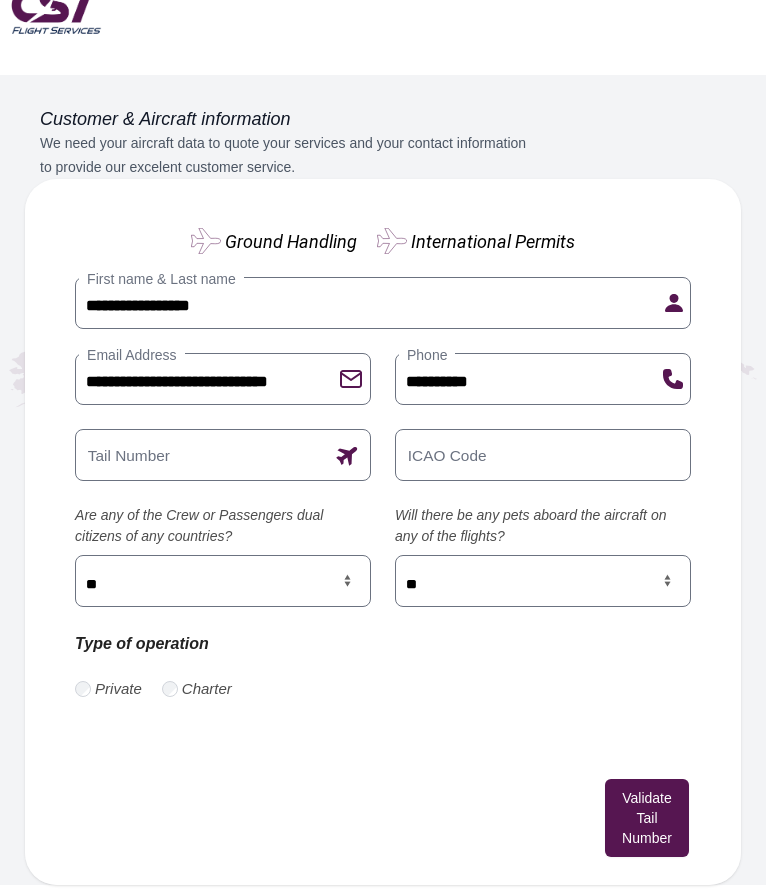 click on "International Permits" at bounding box center [493, 241] 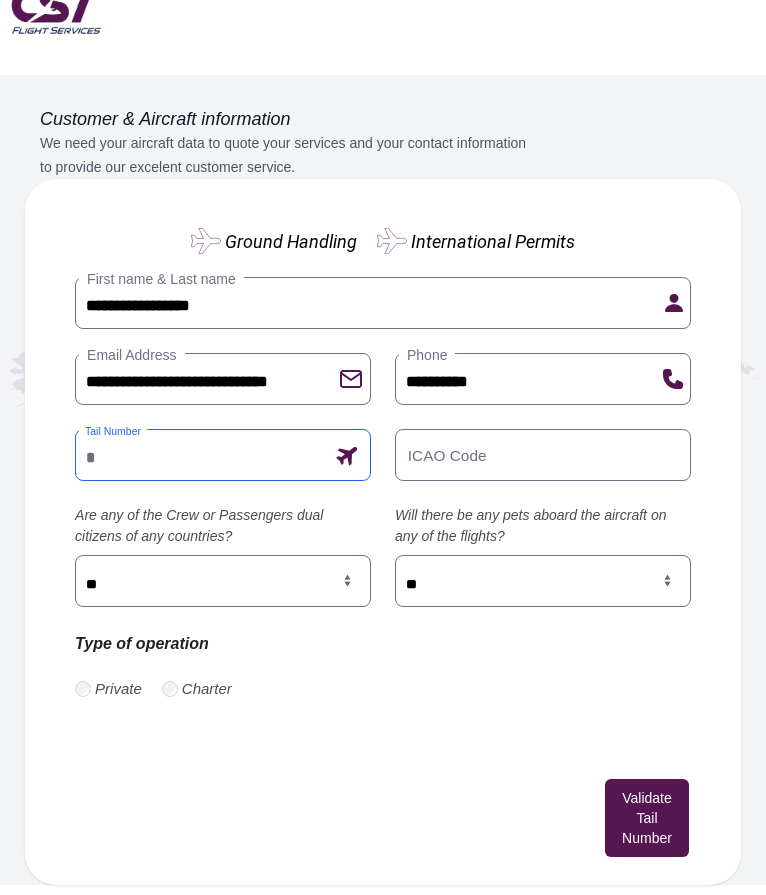 click on "Tail Number" at bounding box center (223, 455) 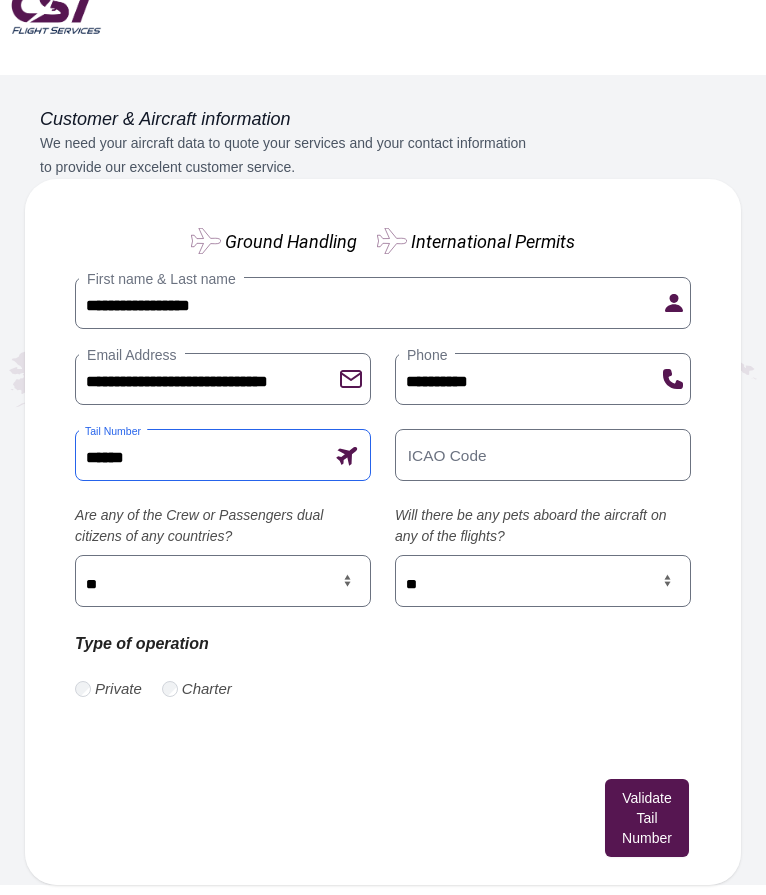 type on "******" 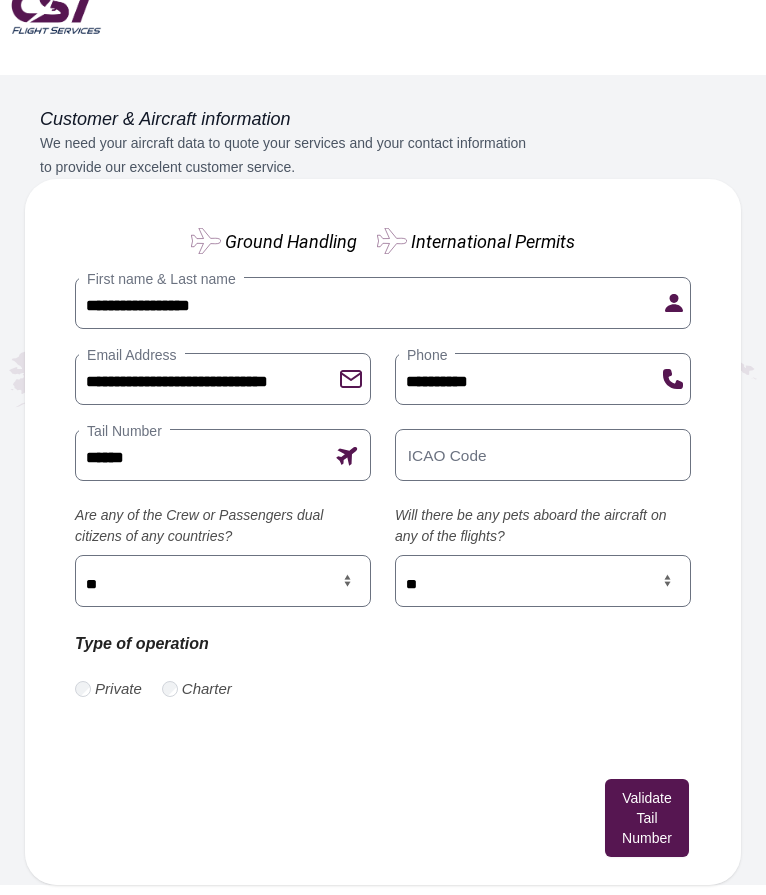 click on "**********" at bounding box center [383, 465] 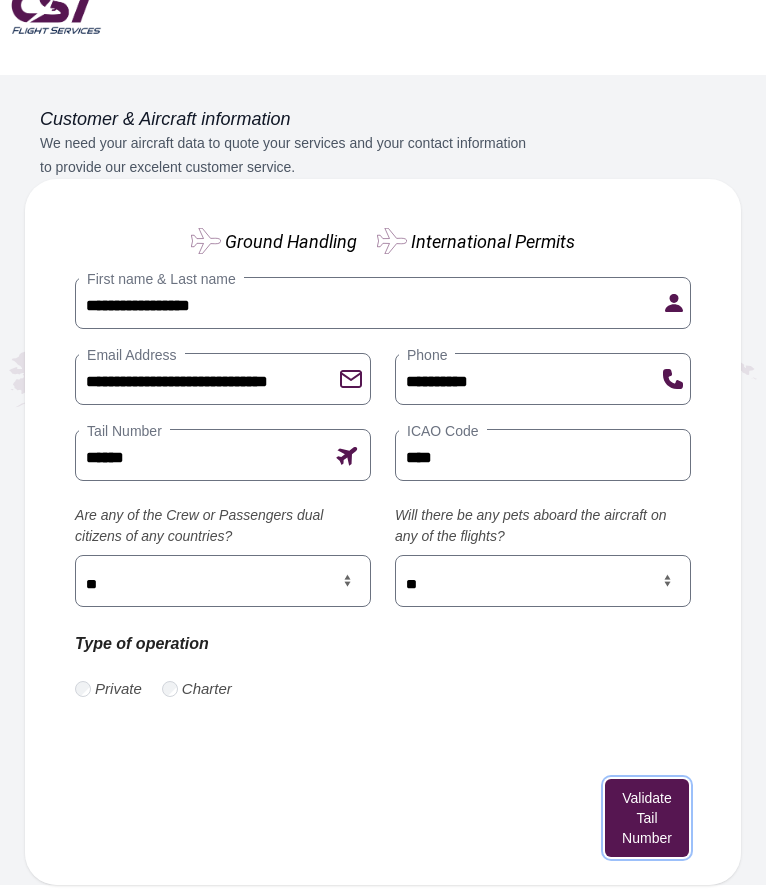 click on "Validate Tail Number" at bounding box center (647, 818) 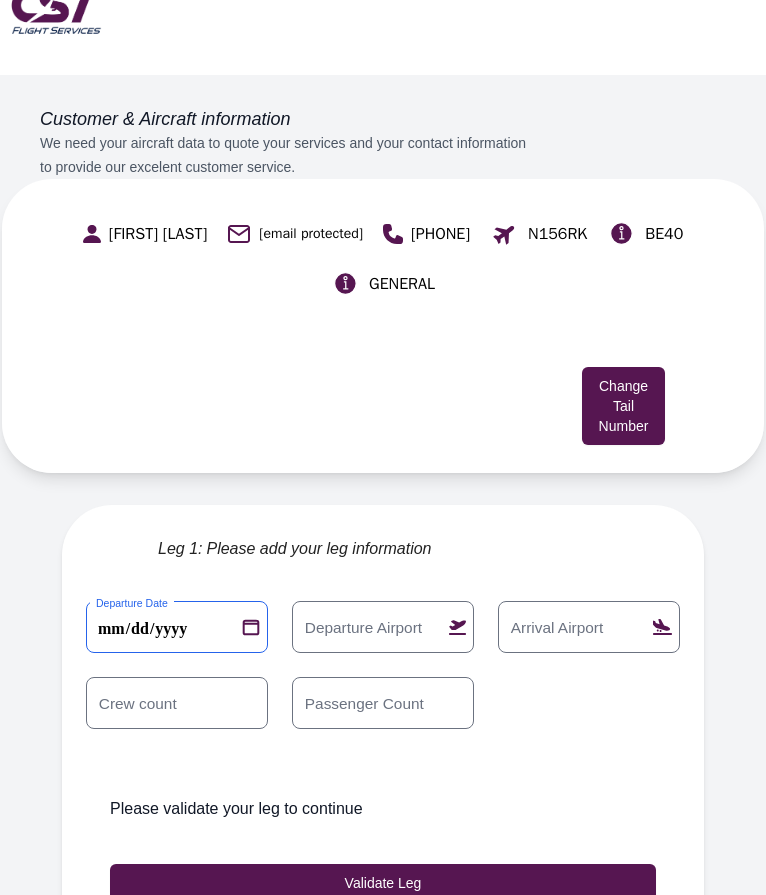 click on "**********" at bounding box center [177, 627] 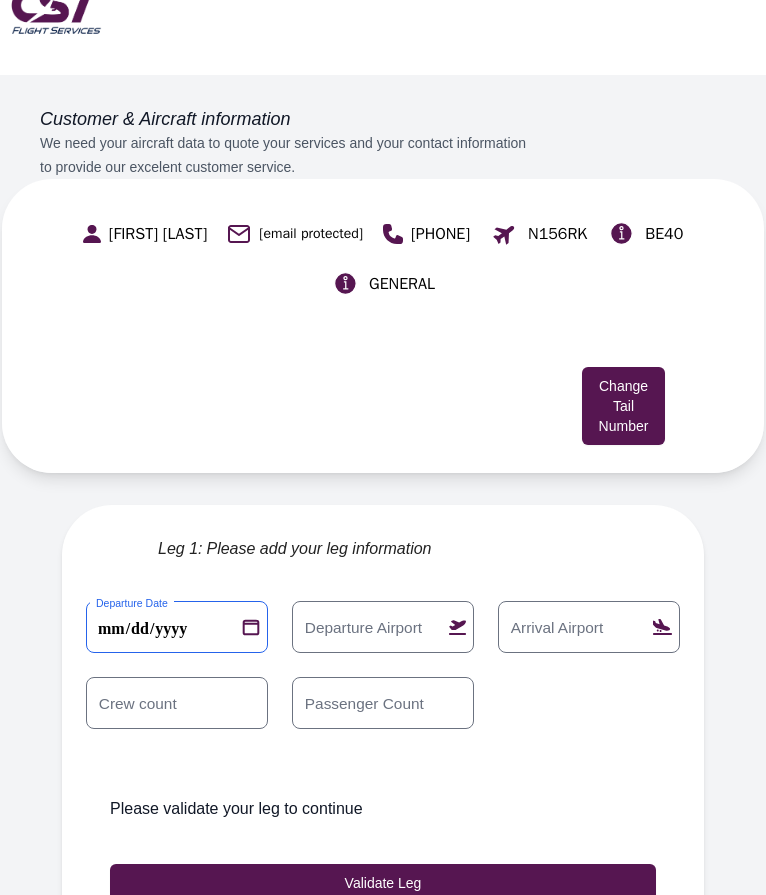 type on "**********" 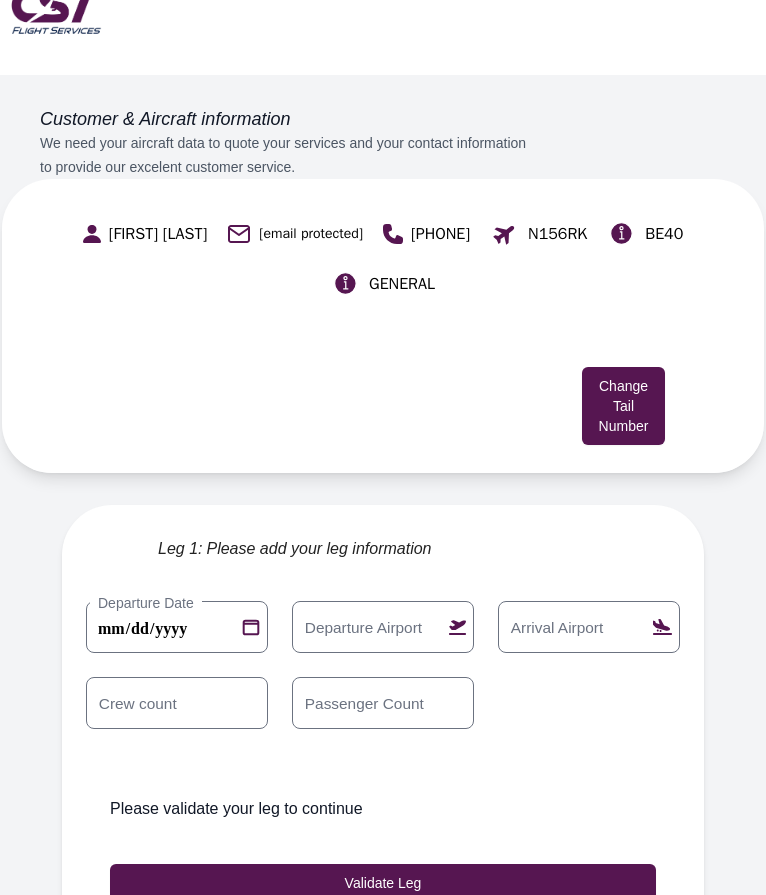 click on "Departure Airport" at bounding box center (363, 627) 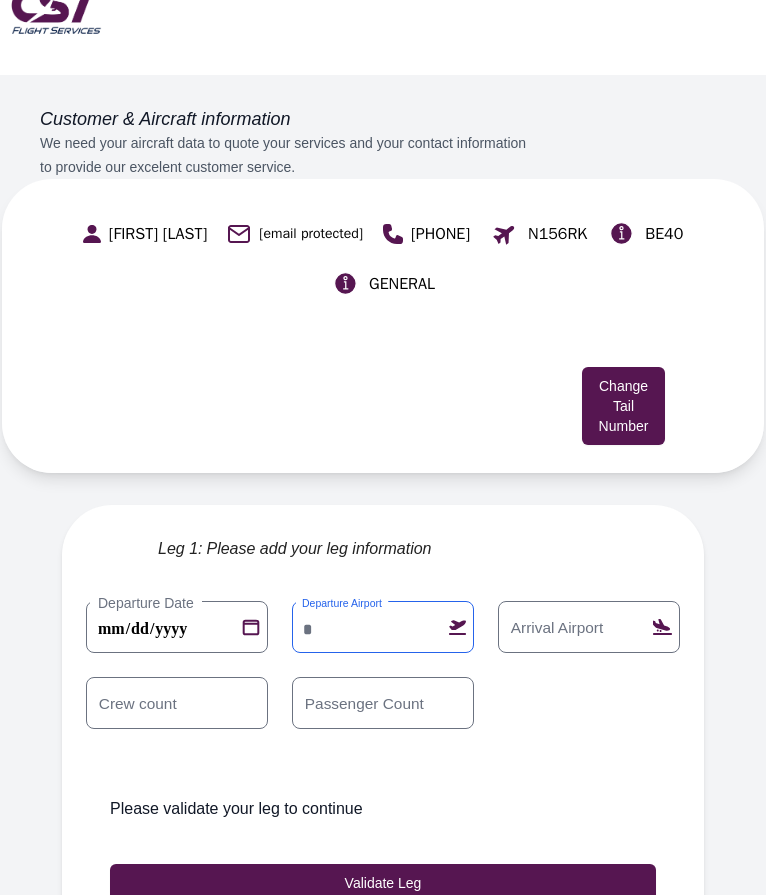 click on "Departure Airport" at bounding box center (383, 627) 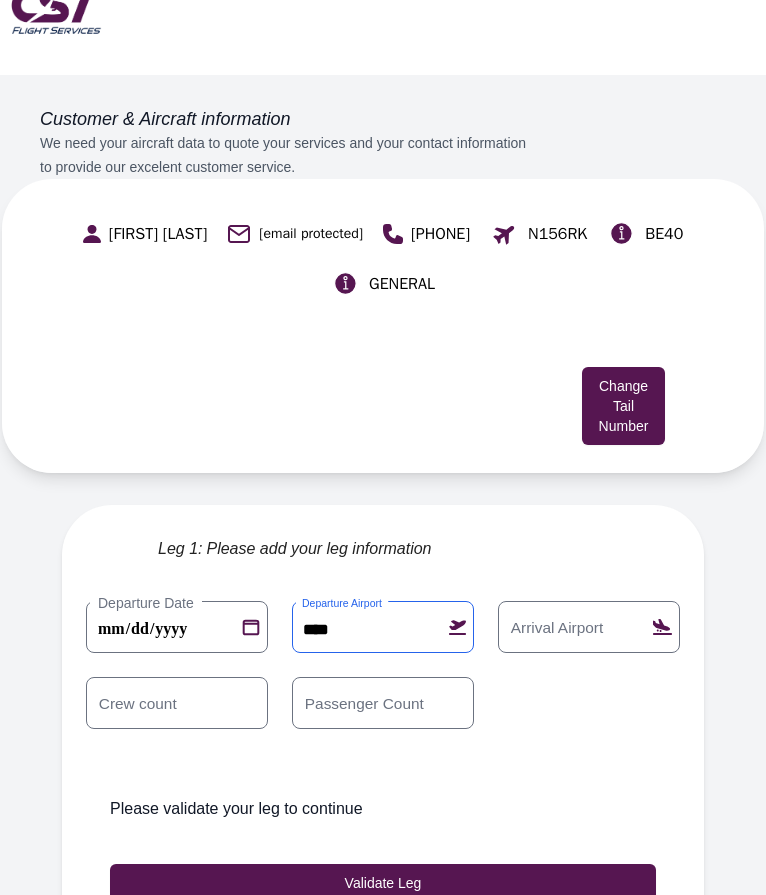 type on "****" 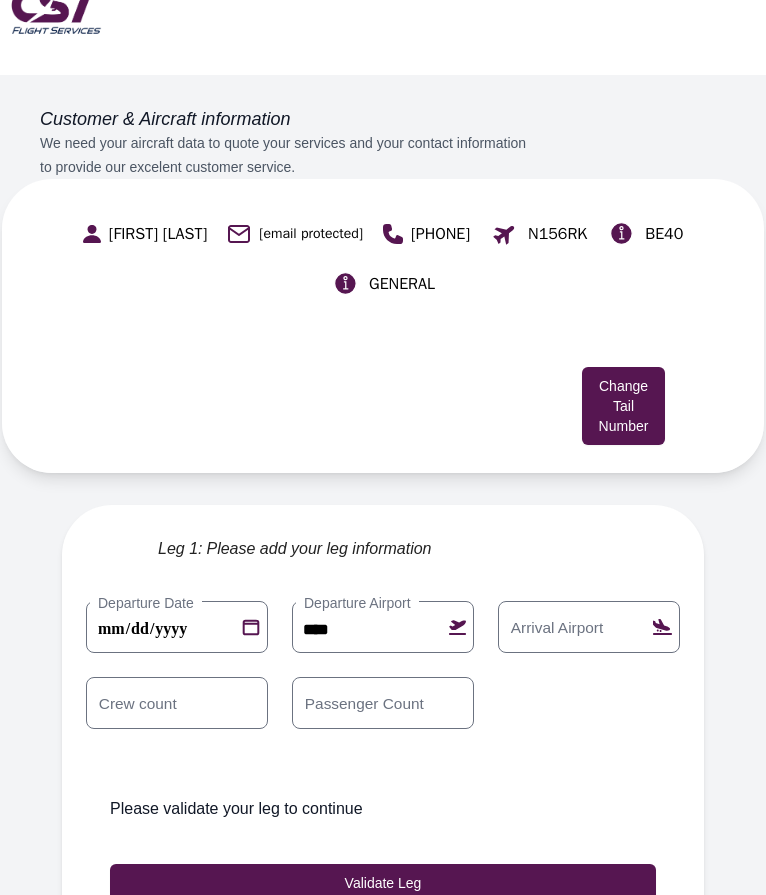 click on "Arrival Airport" at bounding box center (557, 627) 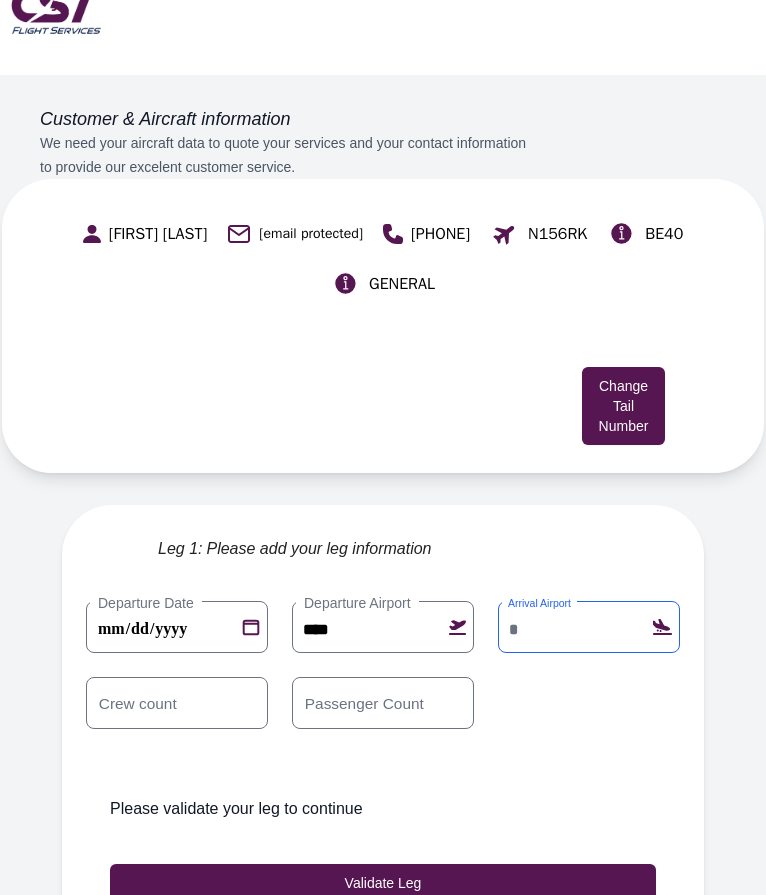 click on "Arrival Airport" at bounding box center (589, 627) 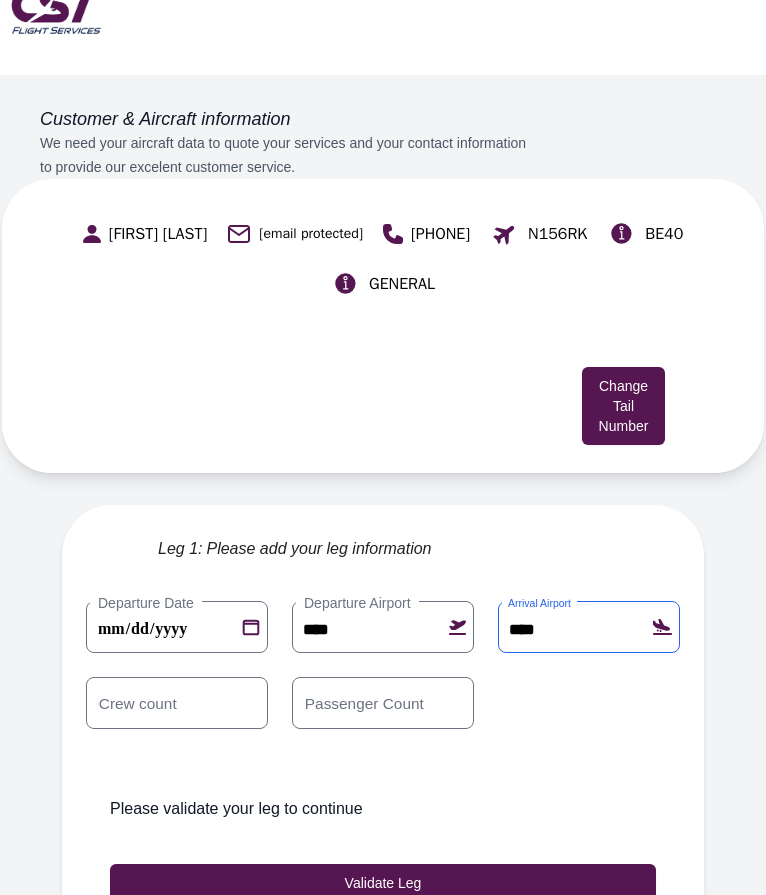 type on "****" 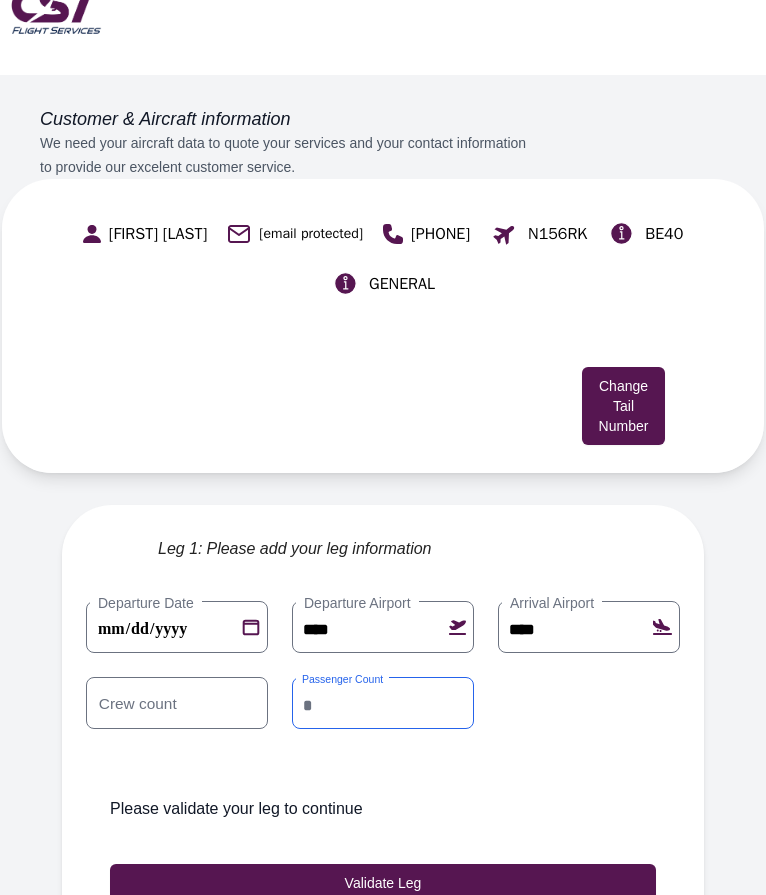click on "**********" at bounding box center [383, 677] 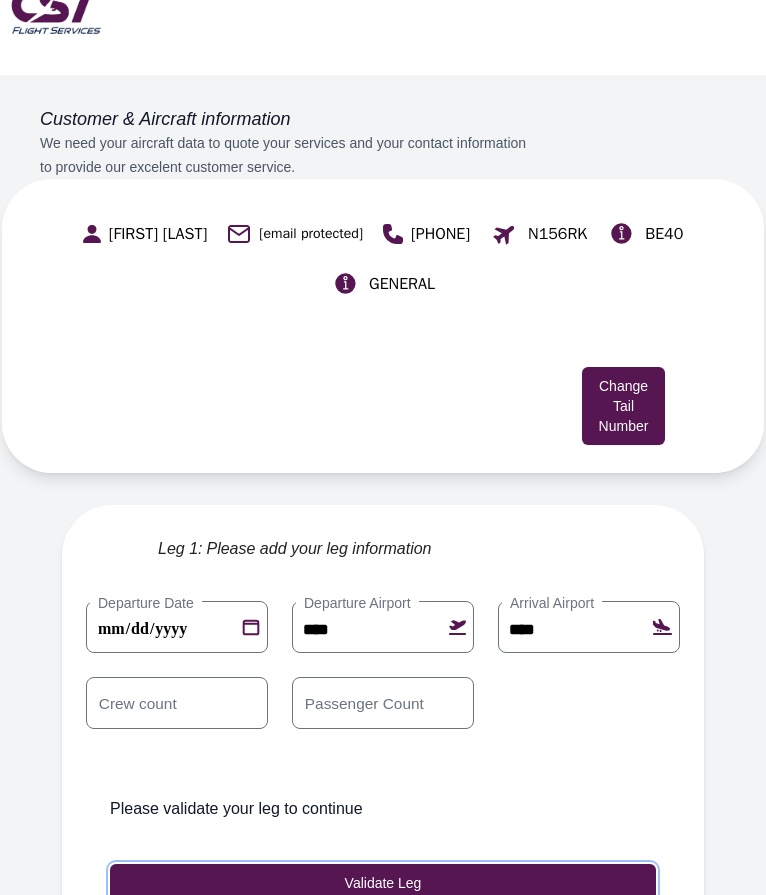 click on "Validate Leg" at bounding box center (383, 883) 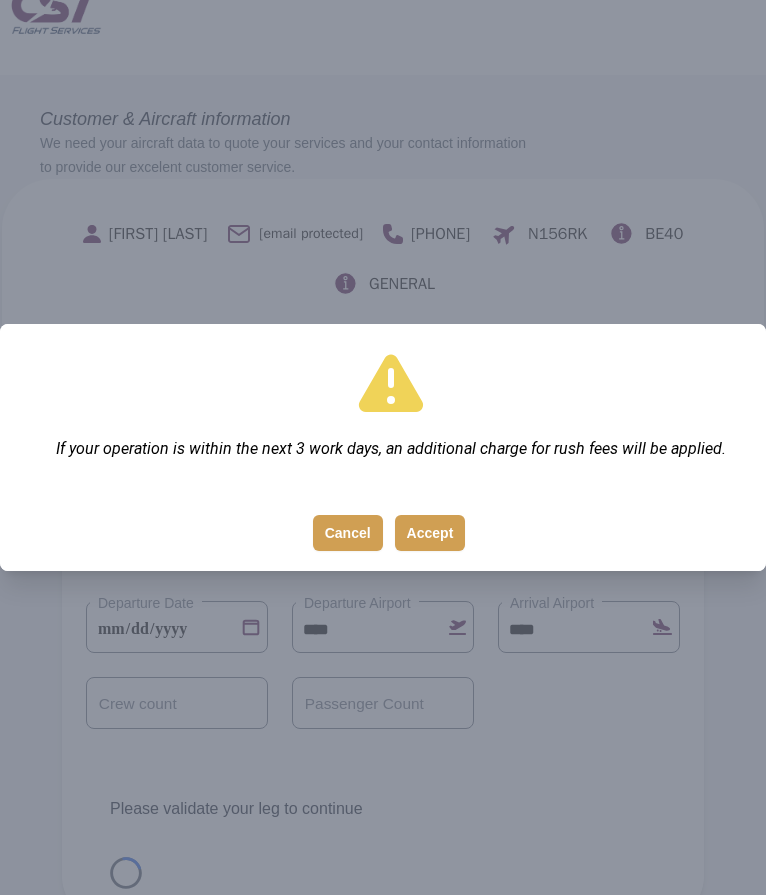 click on "Accept" at bounding box center (430, 533) 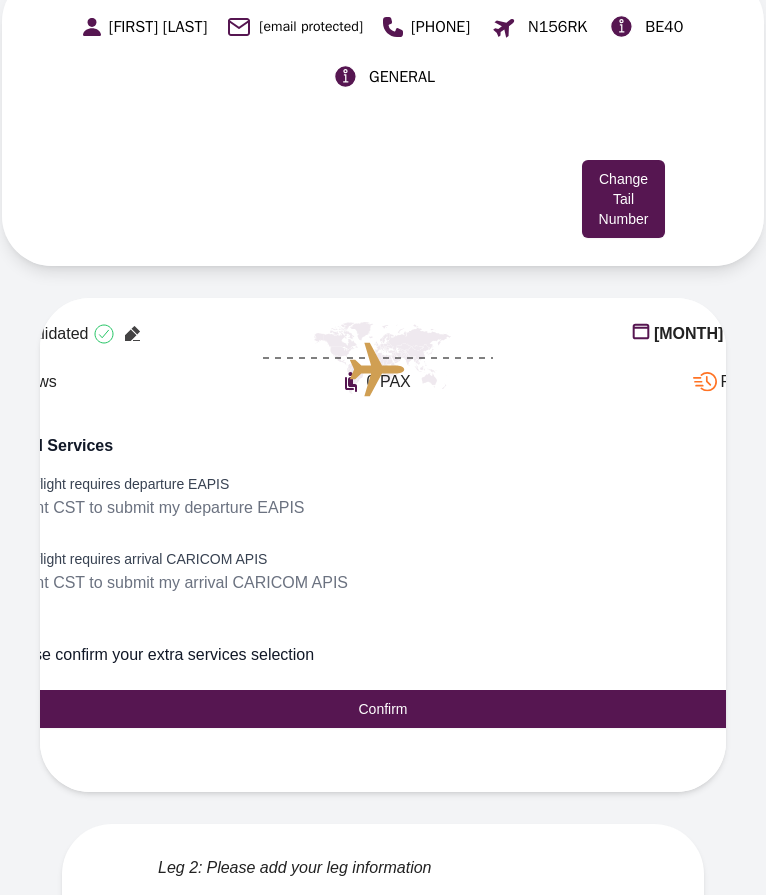 scroll, scrollTop: 263, scrollLeft: 0, axis: vertical 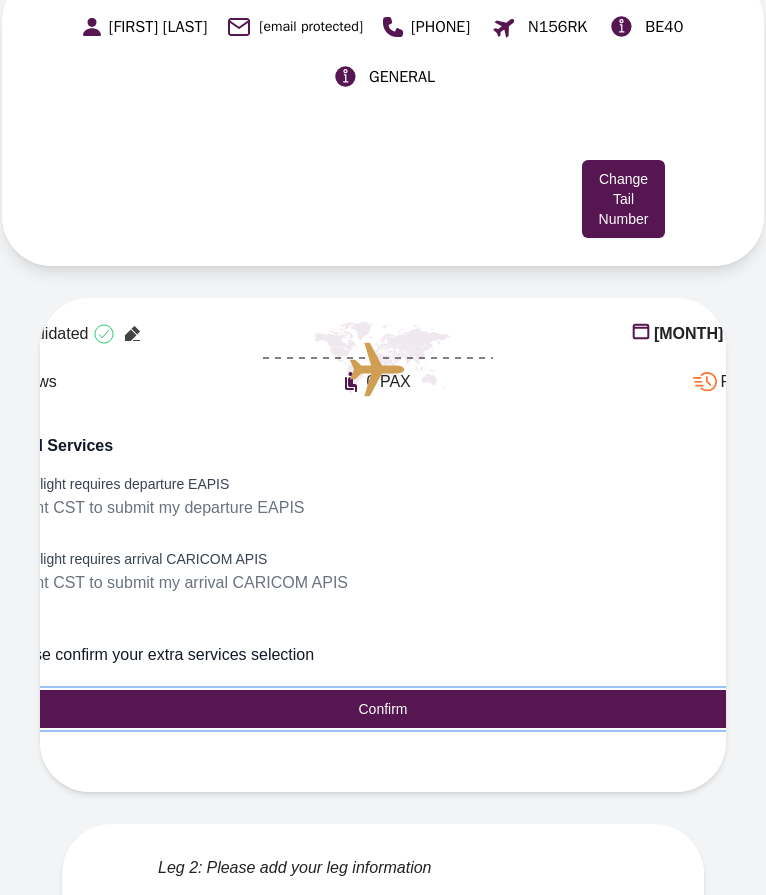 click on "Confirm" at bounding box center [383, 709] 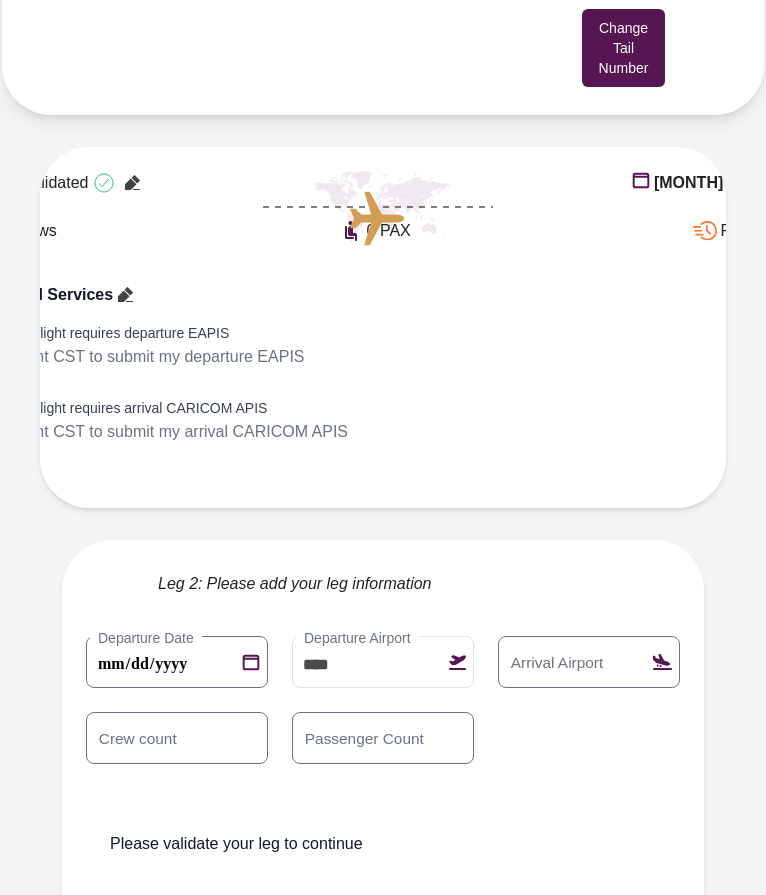 scroll, scrollTop: 414, scrollLeft: 14, axis: both 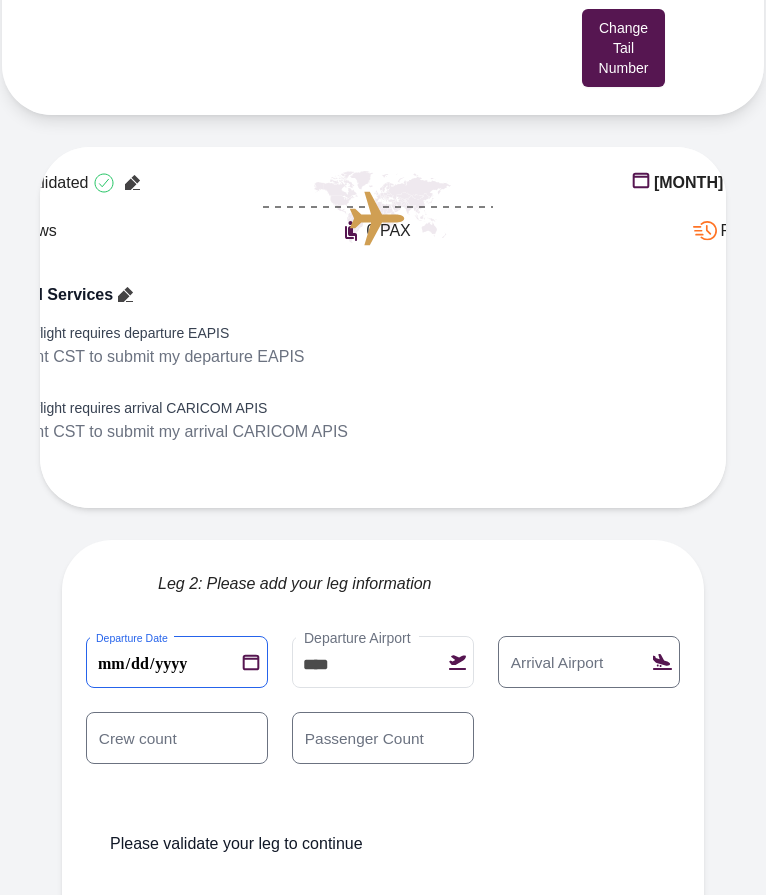 click on "**********" at bounding box center (177, 662) 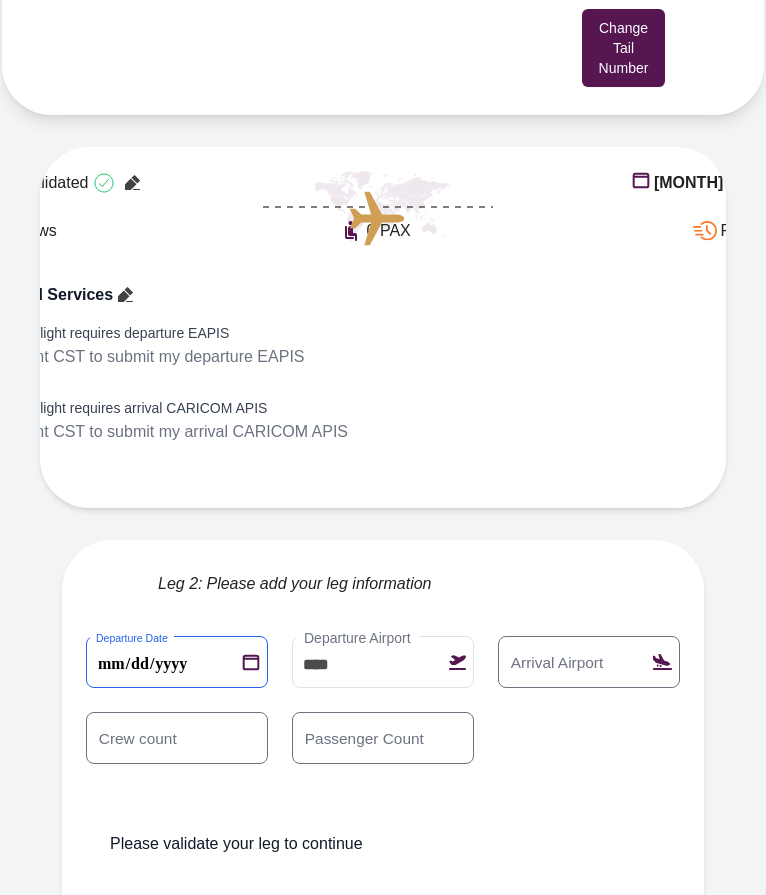 type on "**********" 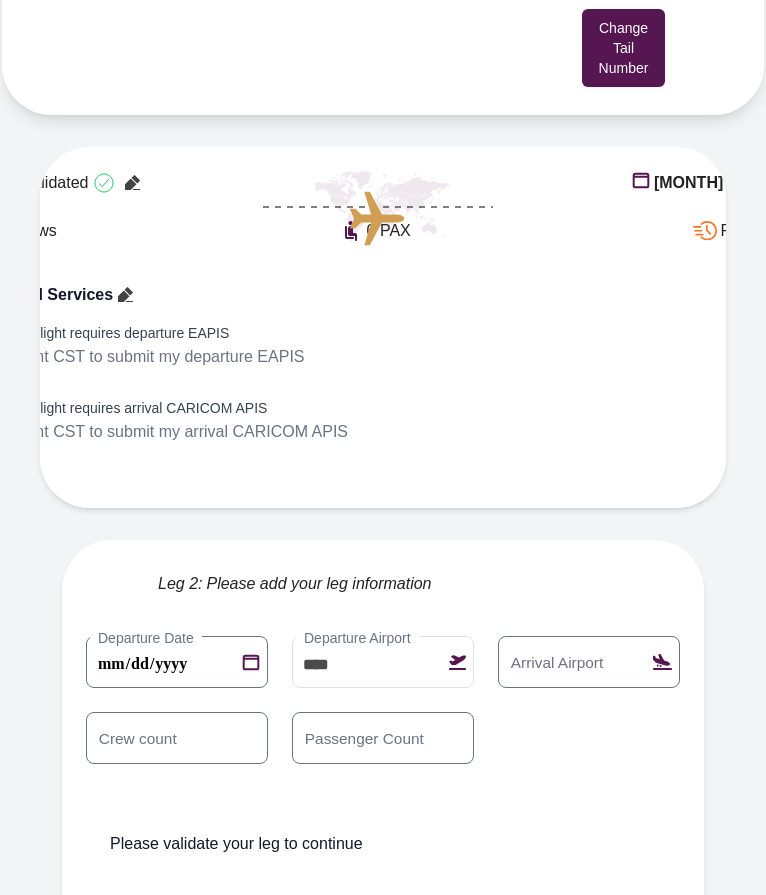 click on "Arrival Airport" at bounding box center (557, 662) 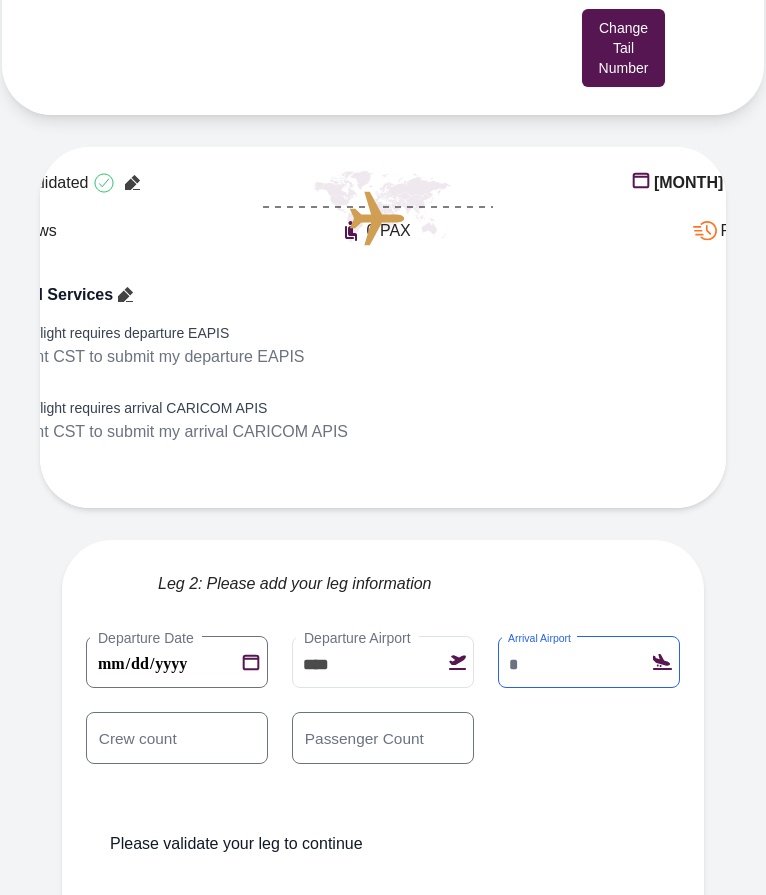 click on "Arrival Airport" at bounding box center [589, 662] 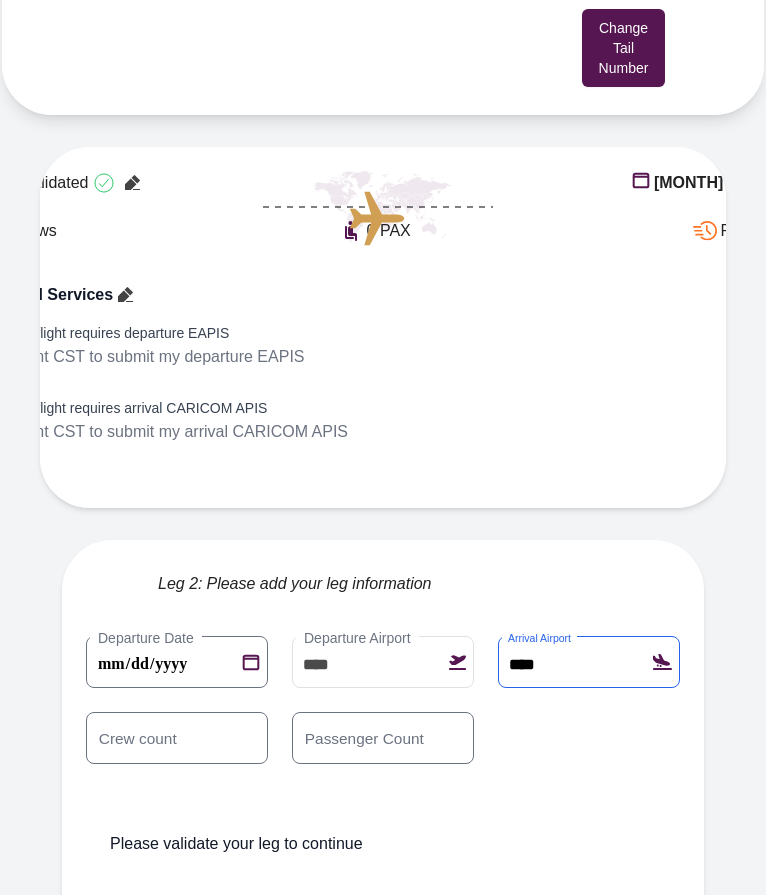 type on "****" 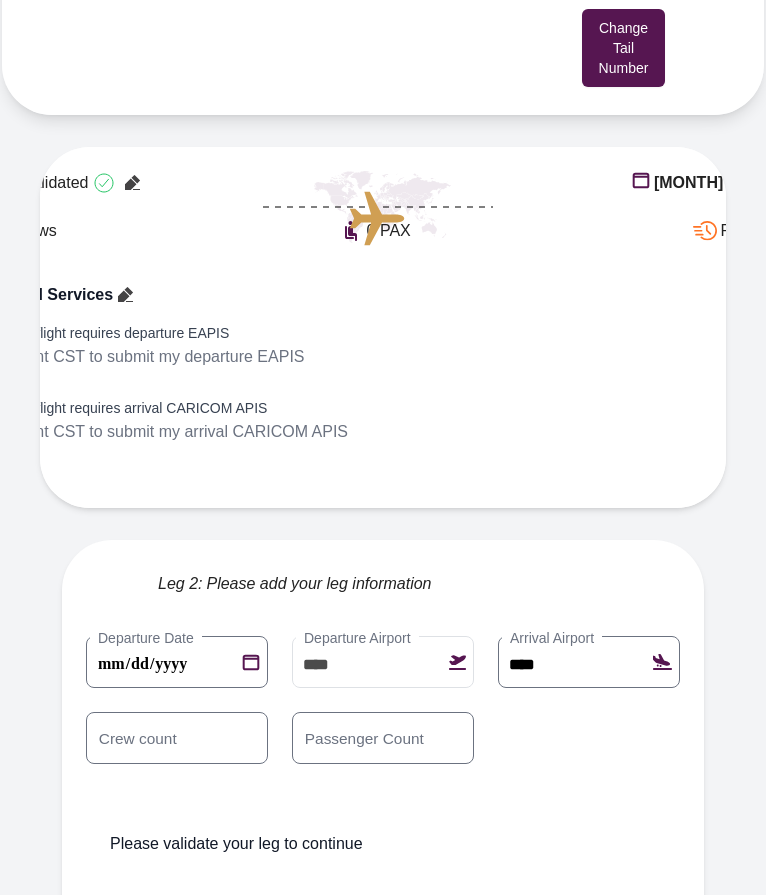 click on "Please validate your leg to continue" at bounding box center (383, 854) 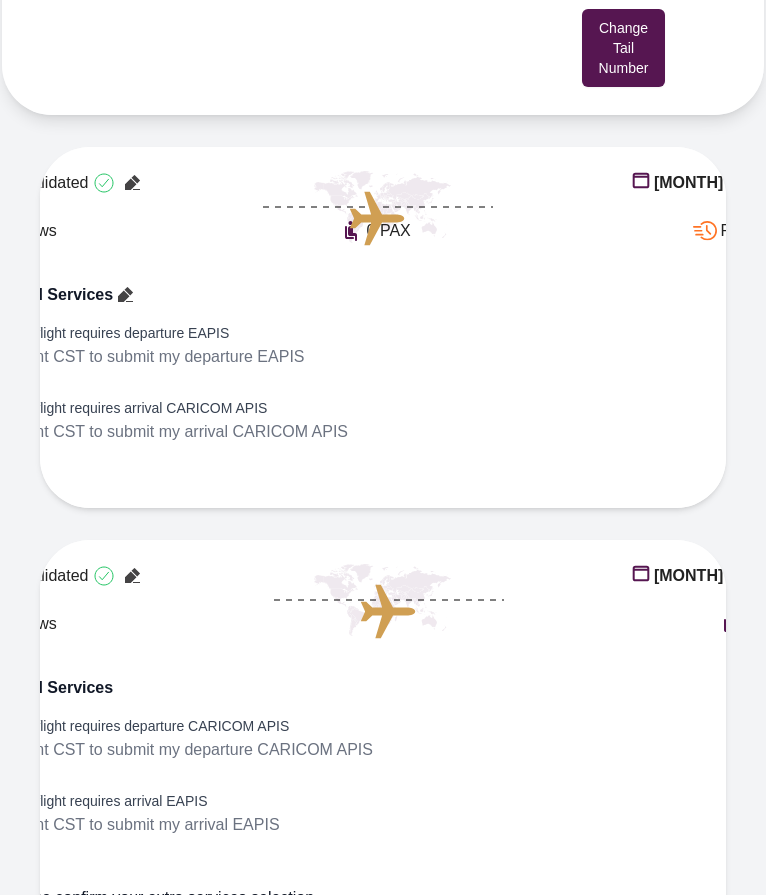 scroll, scrollTop: 487, scrollLeft: 14, axis: both 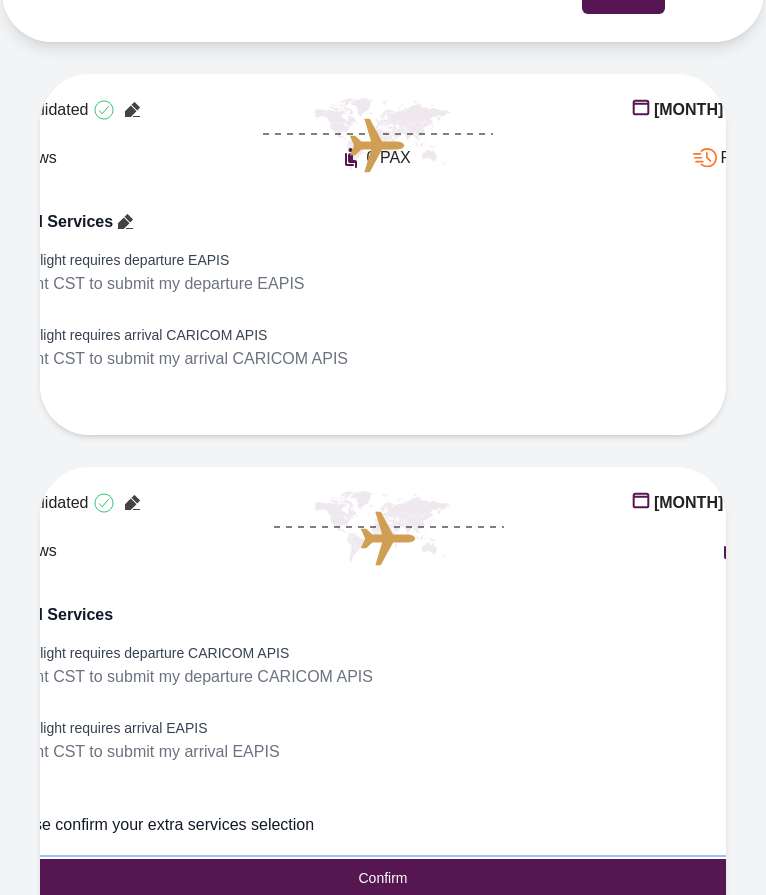 click on "Confirm" at bounding box center (383, 878) 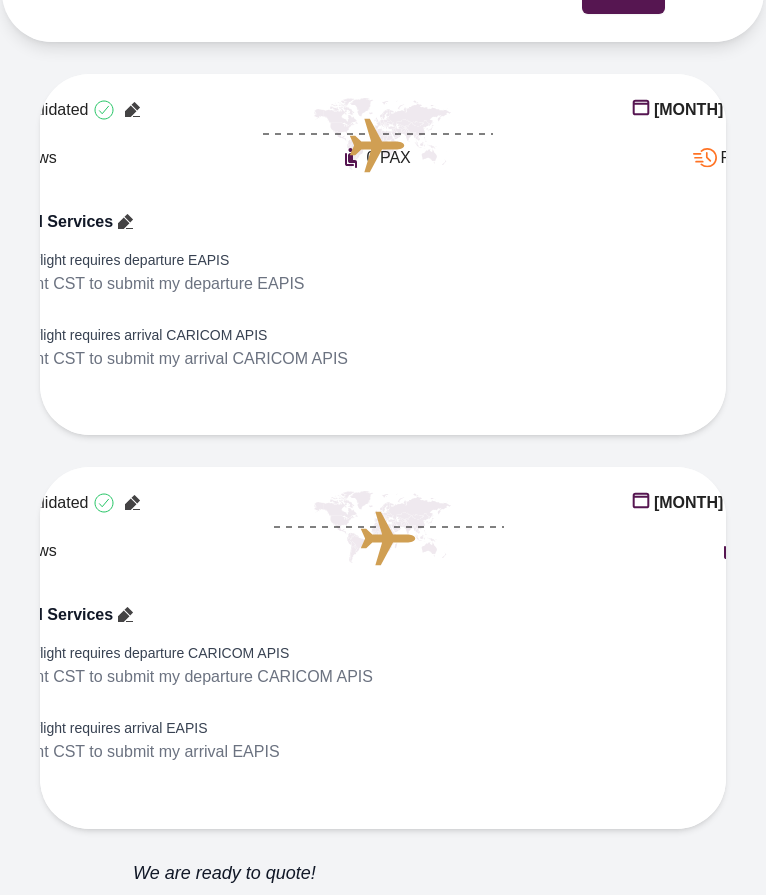 scroll, scrollTop: 529, scrollLeft: 14, axis: both 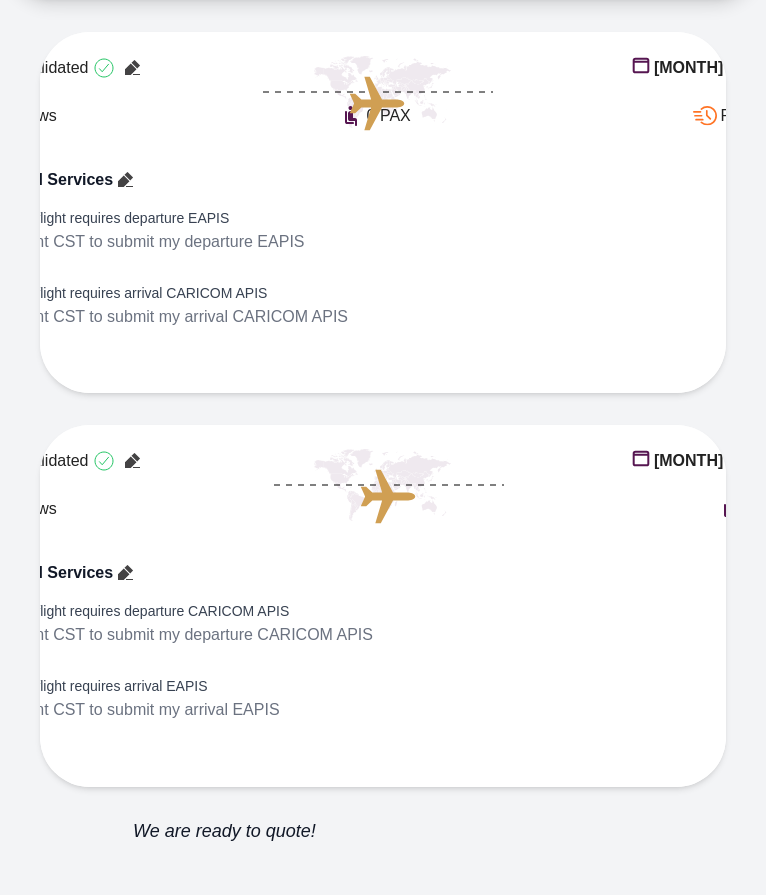 click on "Quote Request" at bounding box center (287, 949) 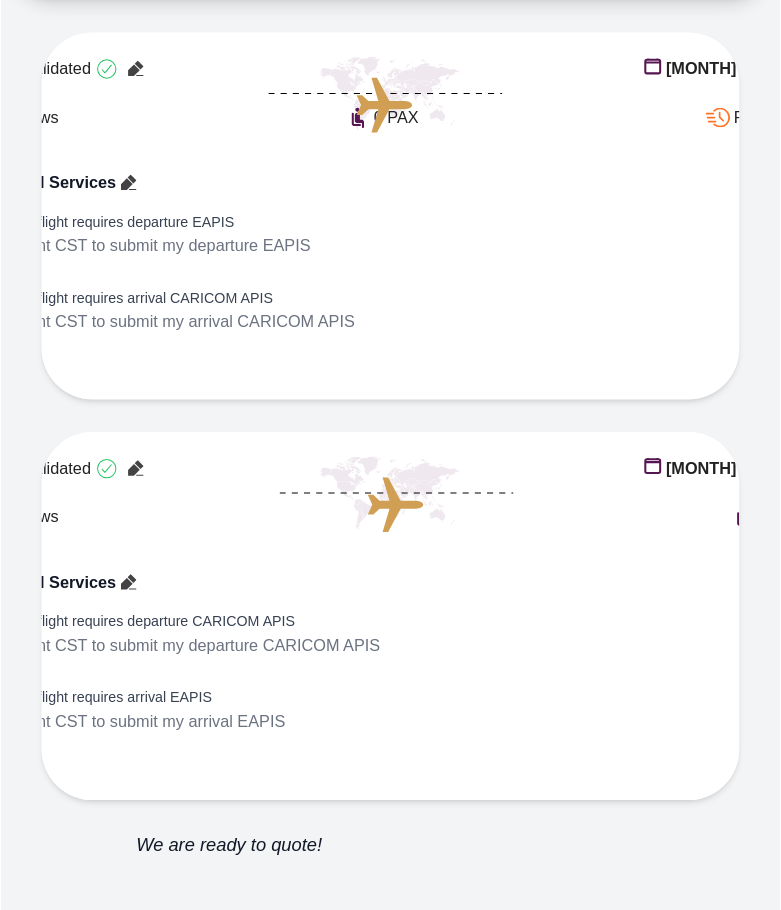 scroll, scrollTop: 514, scrollLeft: 2, axis: both 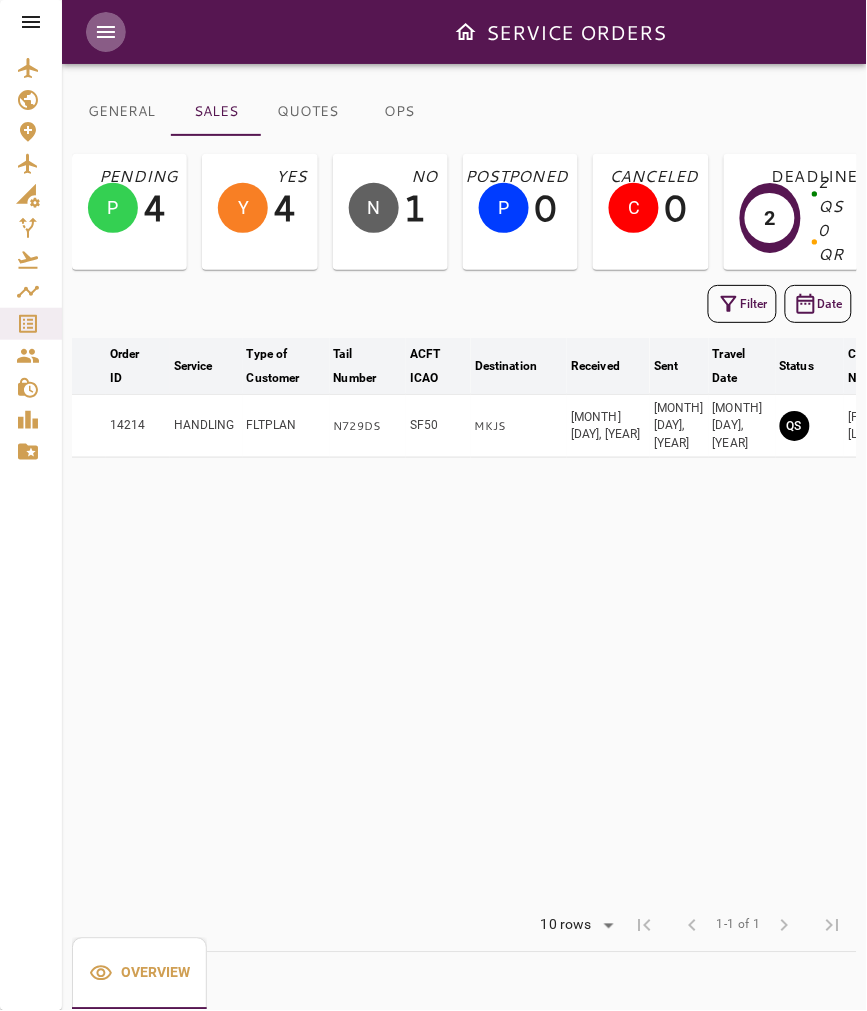 click at bounding box center (106, 32) 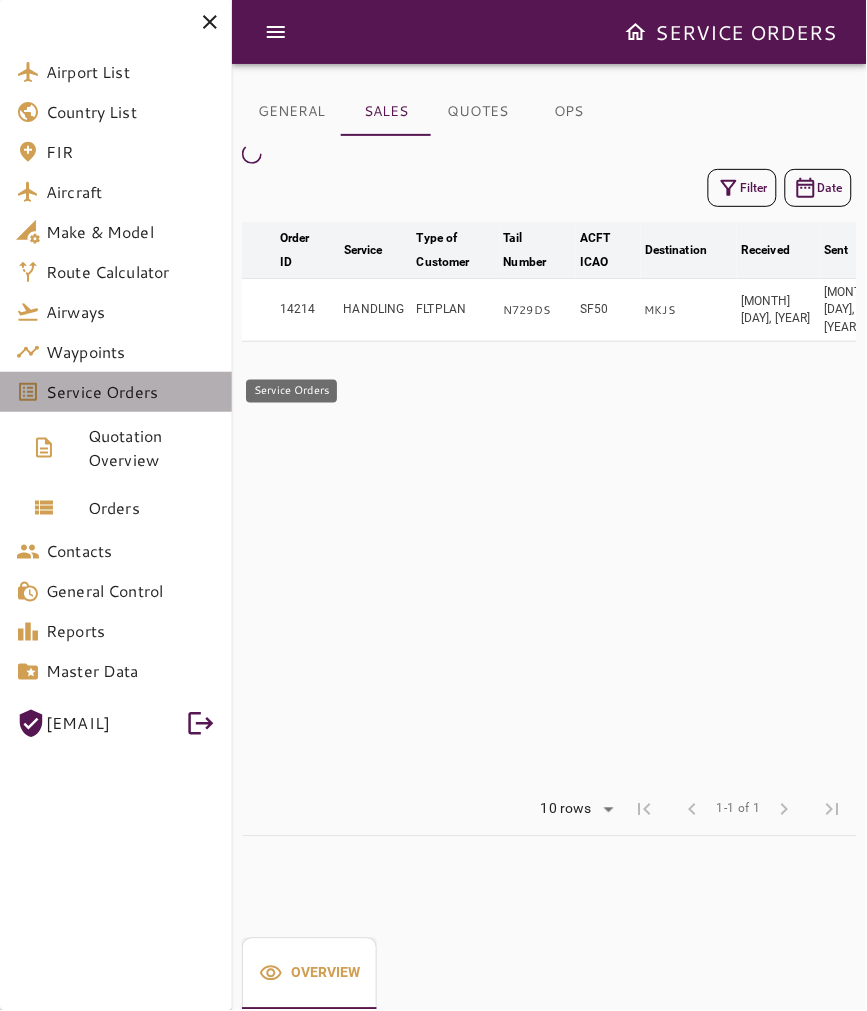 click on "Service Orders" at bounding box center [131, 392] 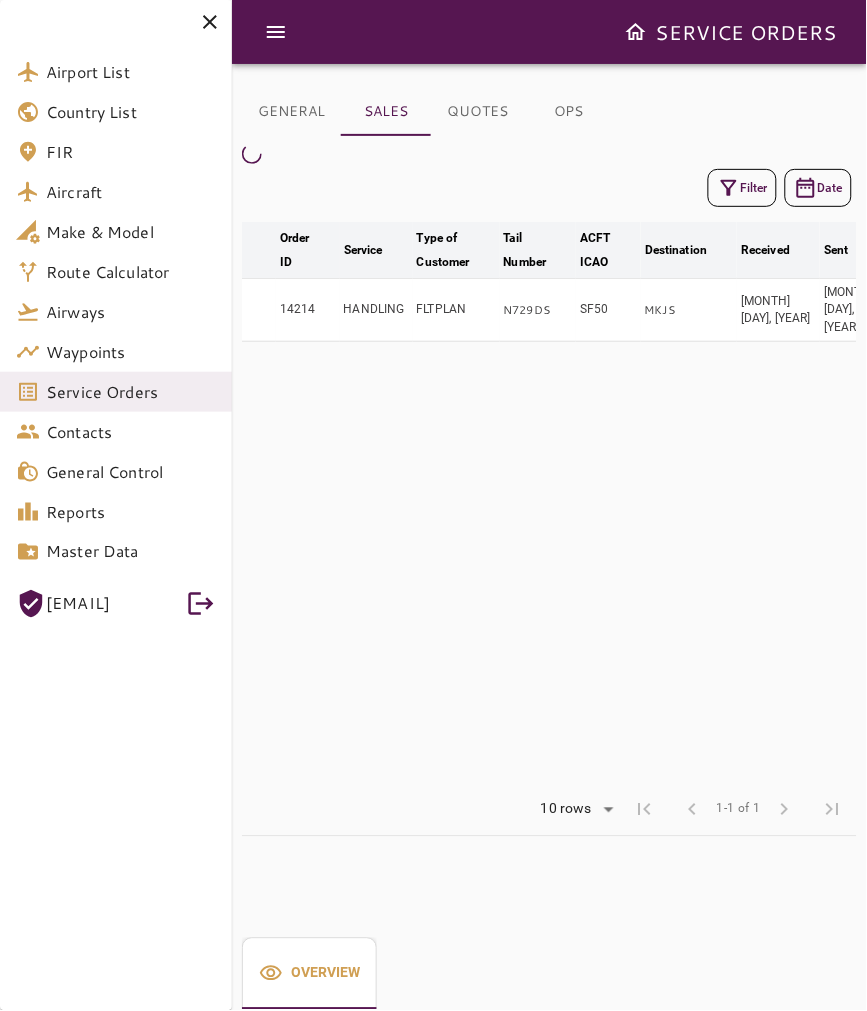 click at bounding box center [210, 22] 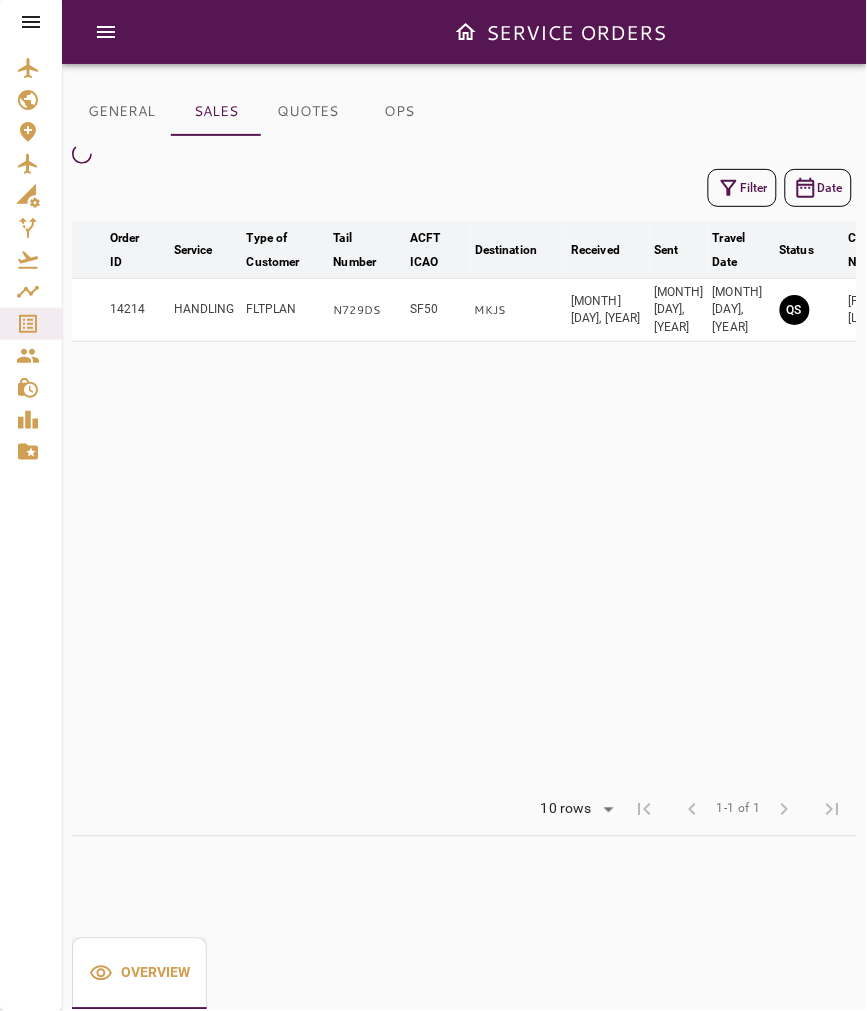 click on "GENERAL" at bounding box center (121, 112) 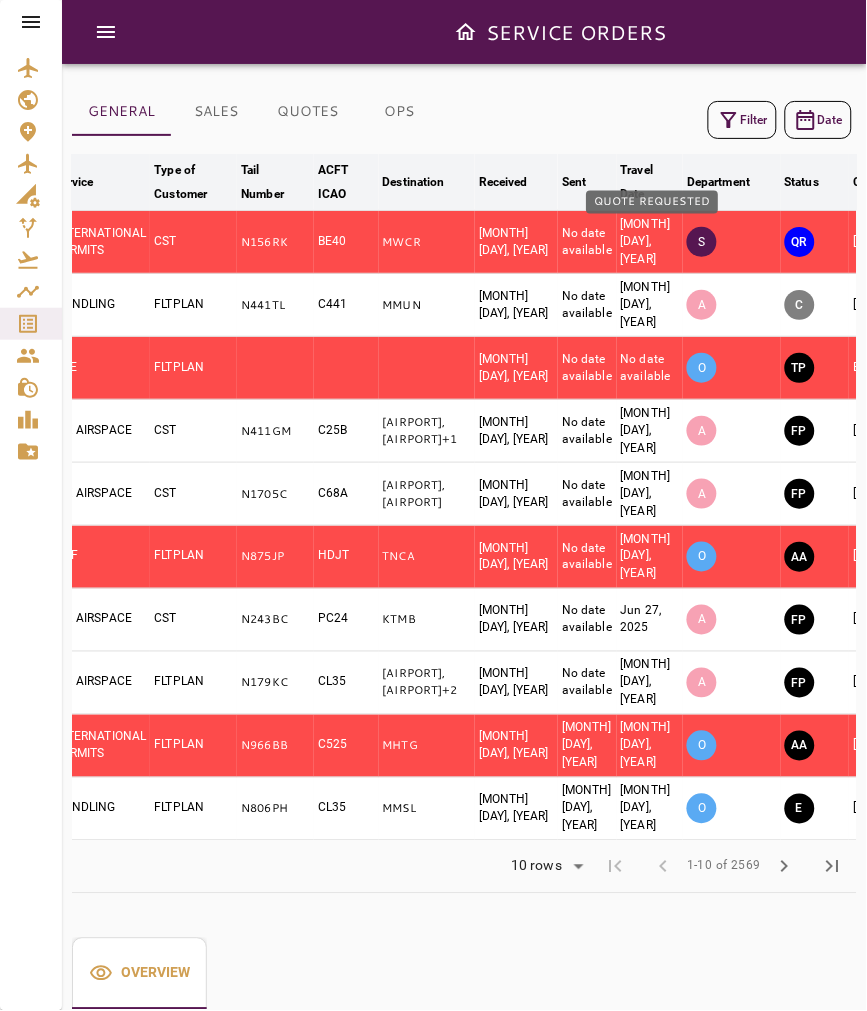 scroll, scrollTop: 0, scrollLeft: 368, axis: horizontal 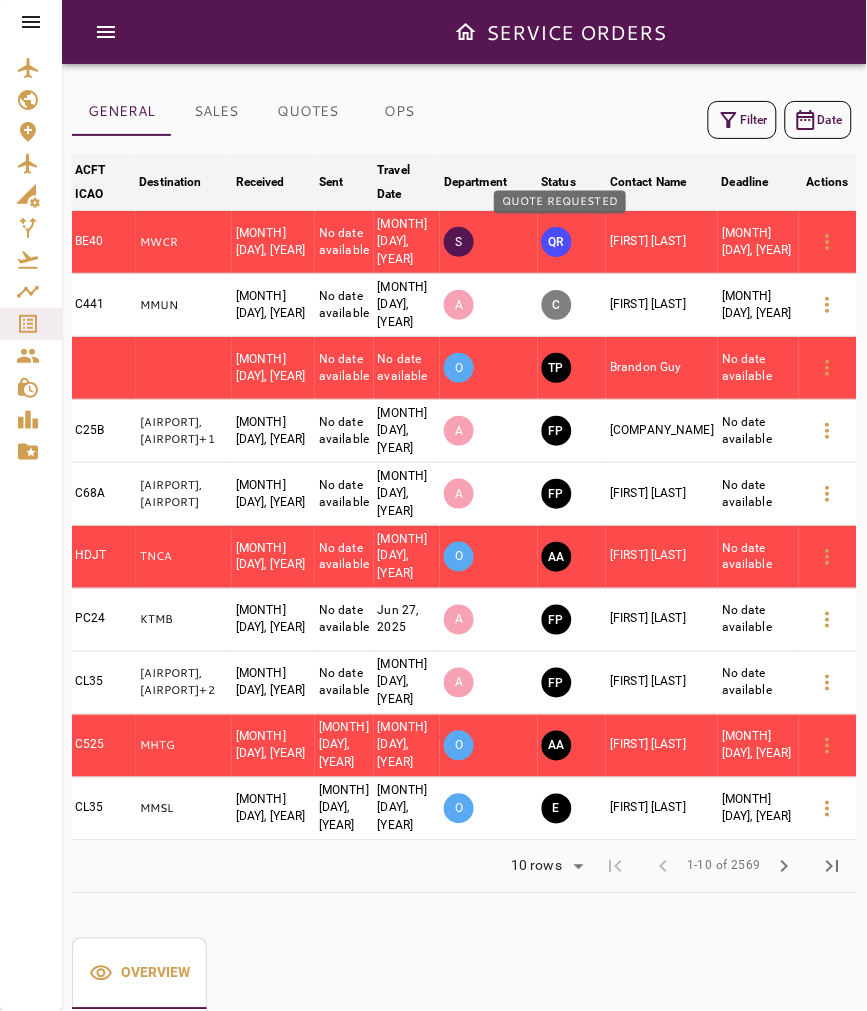 click on "QR" at bounding box center [557, 242] 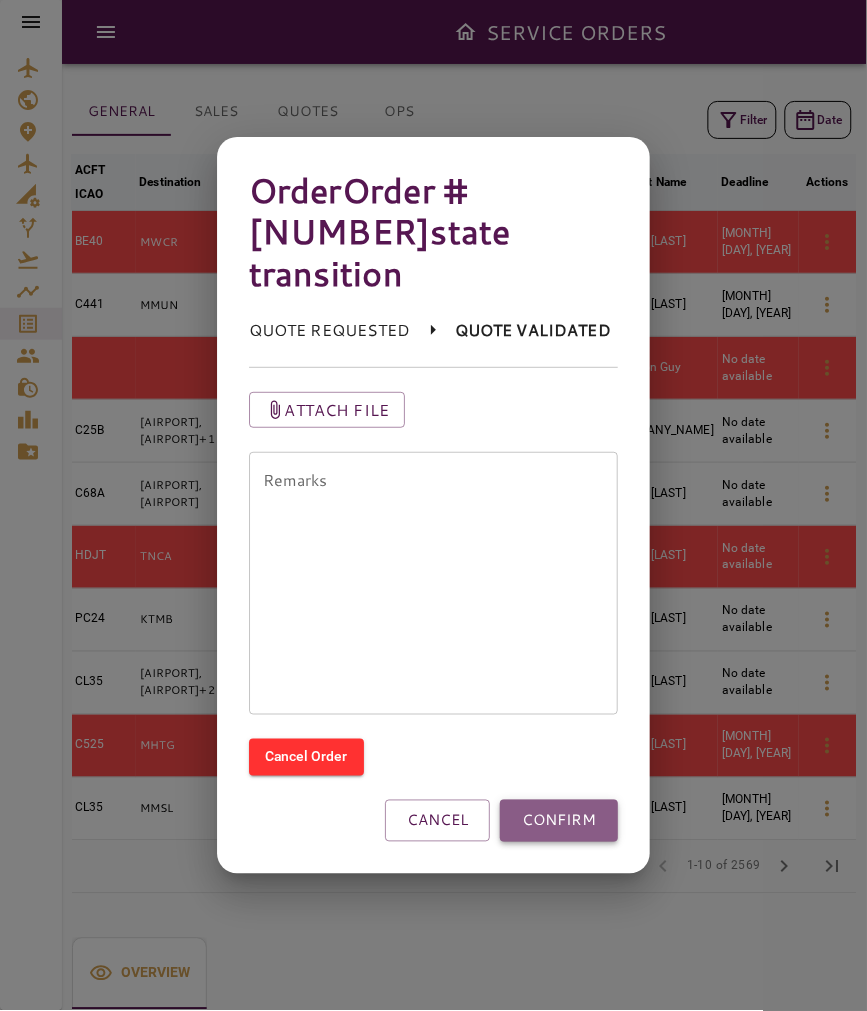 click on "CONFIRM" at bounding box center (559, 821) 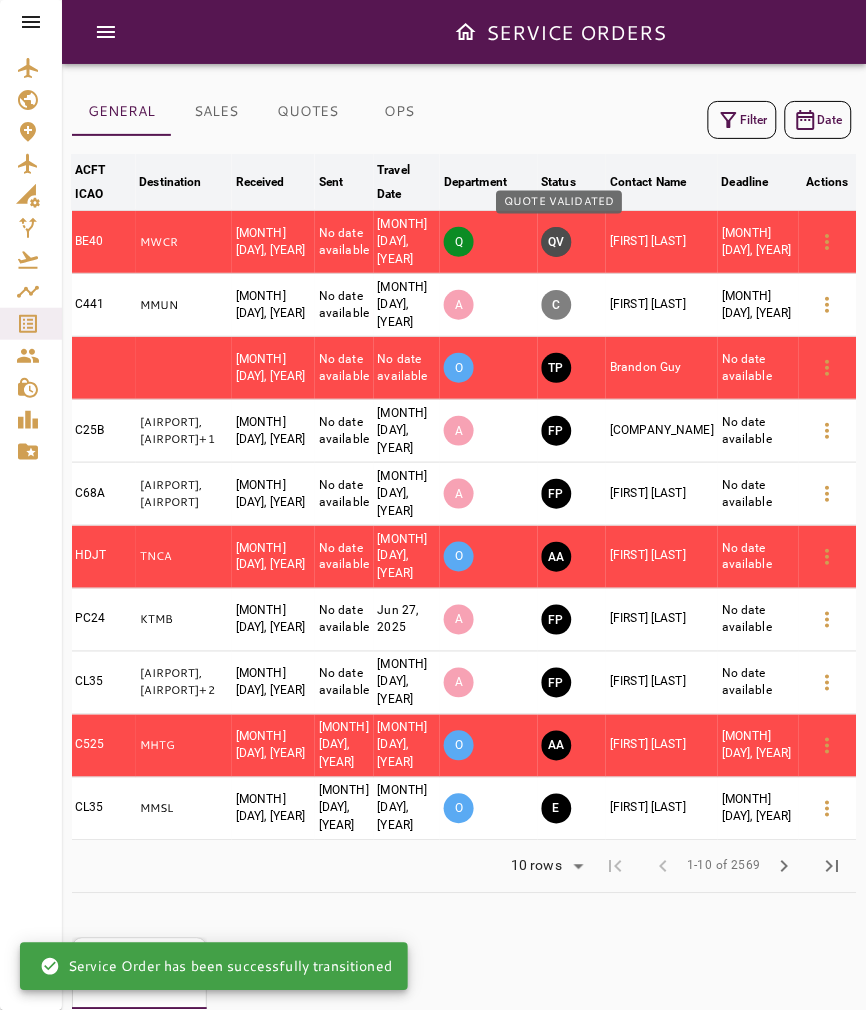 click on "QV" at bounding box center [557, 242] 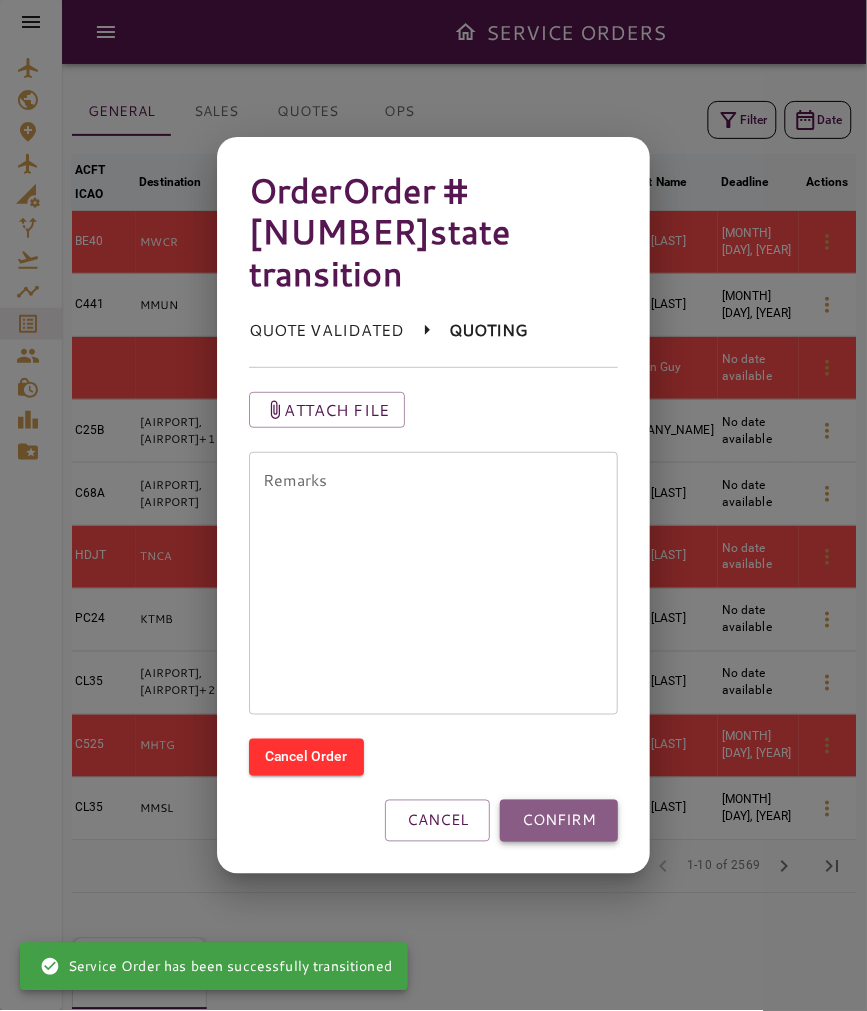 click on "CONFIRM" at bounding box center (559, 821) 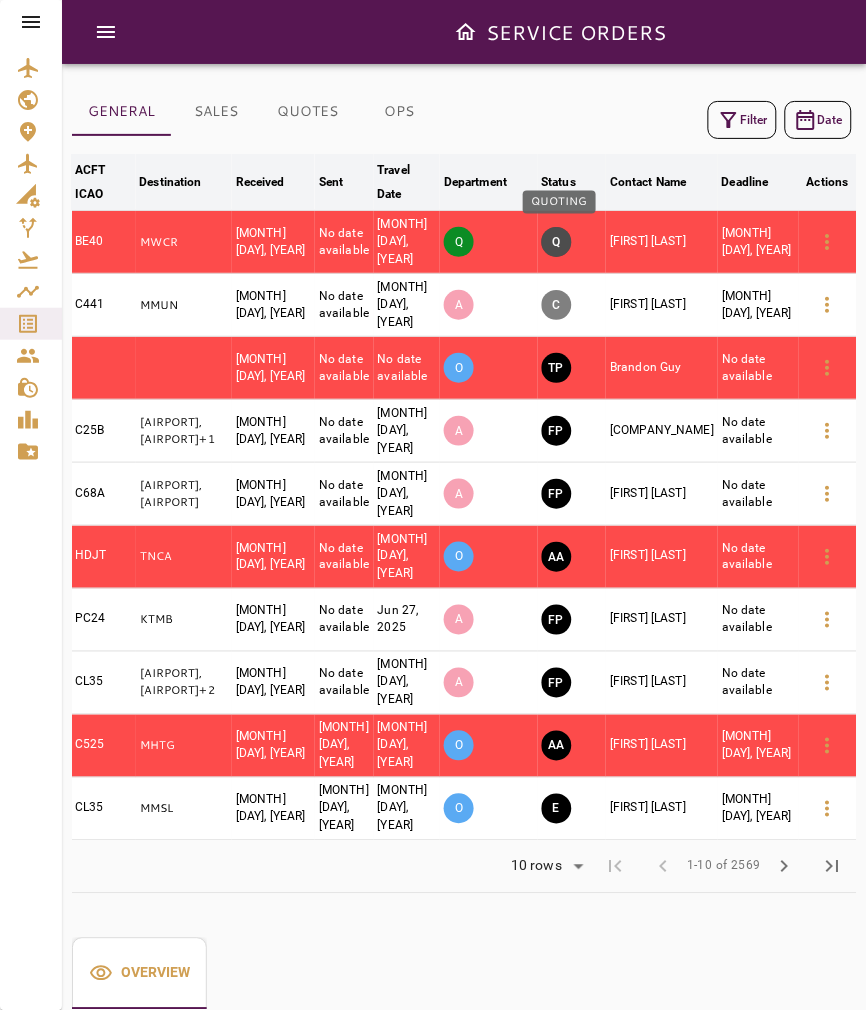 click on "Q" at bounding box center (557, 242) 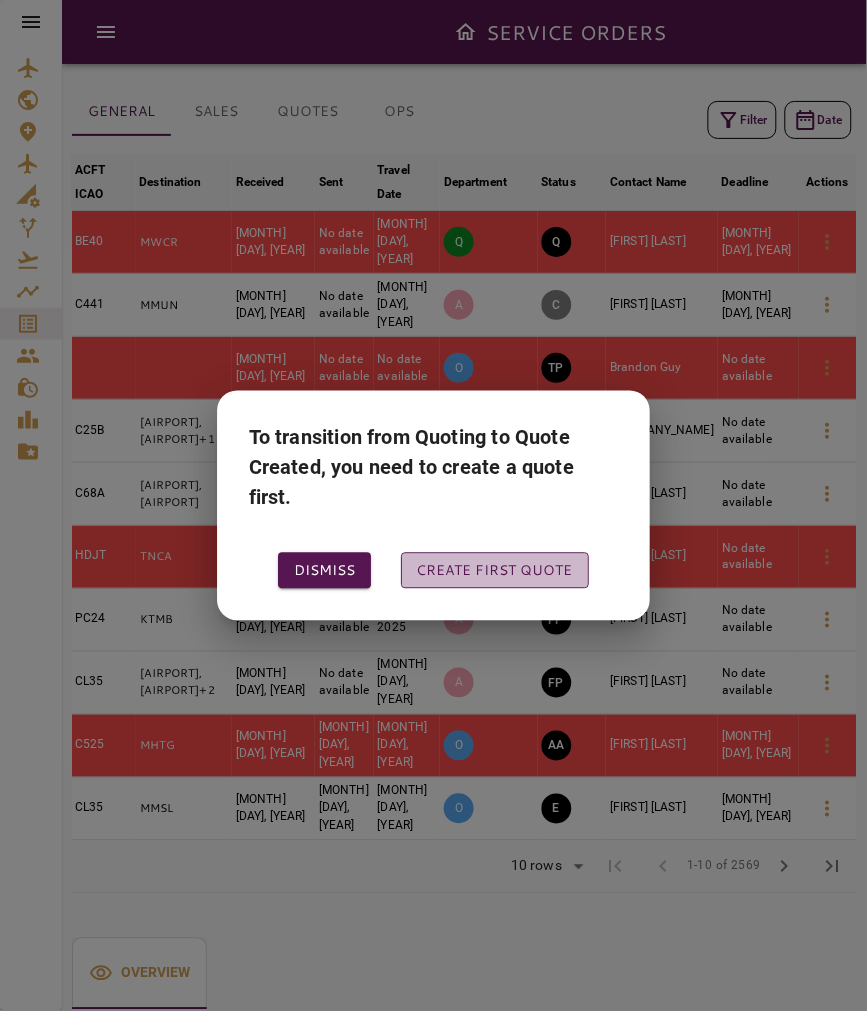 click on "Create first quote" at bounding box center [495, 570] 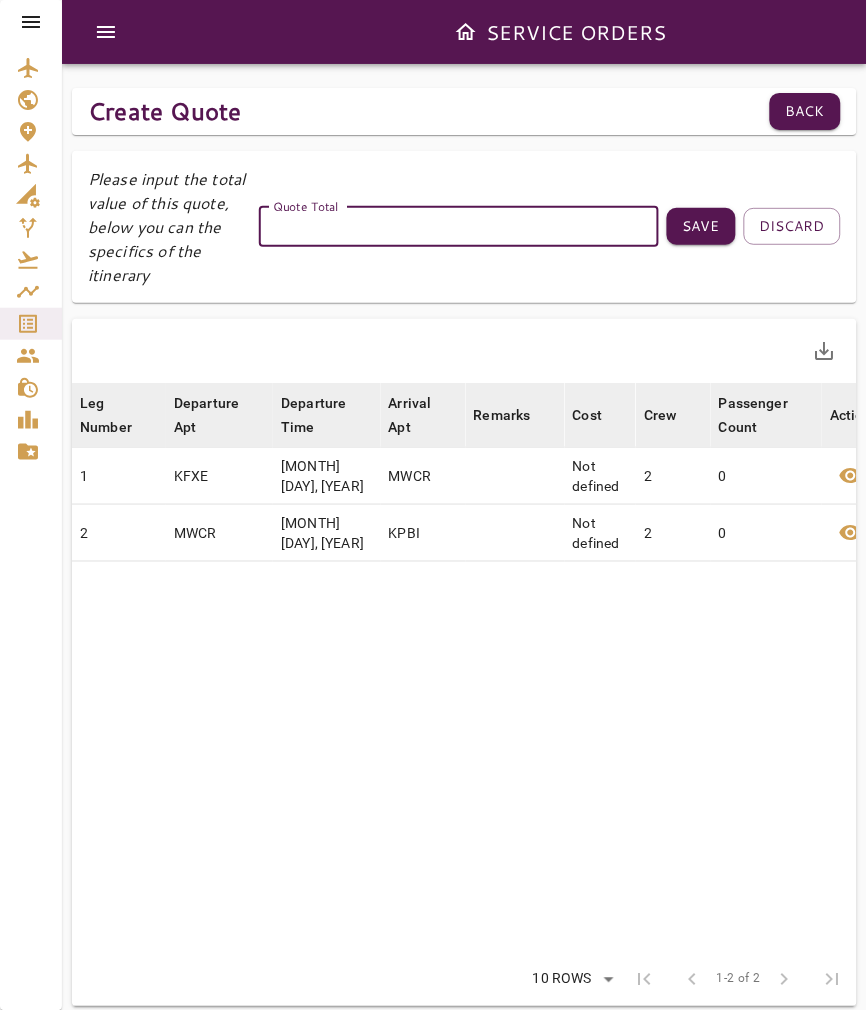 click on "Quote Total" at bounding box center (459, 227) 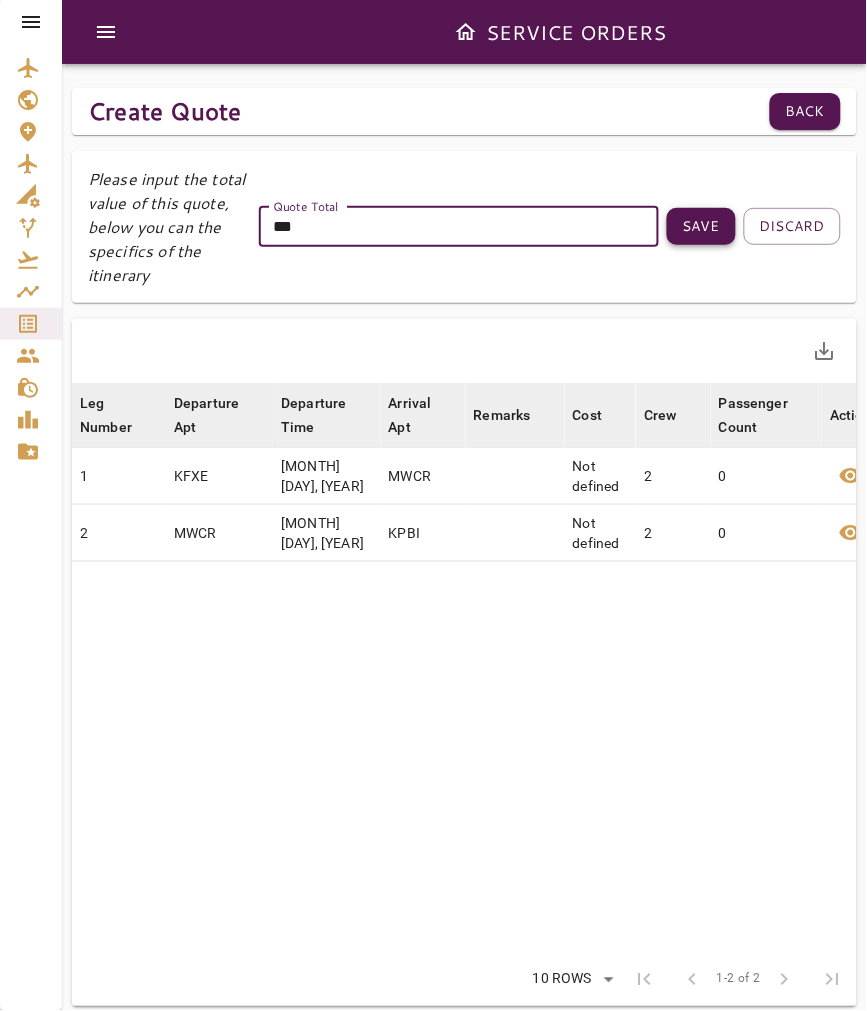 type on "***" 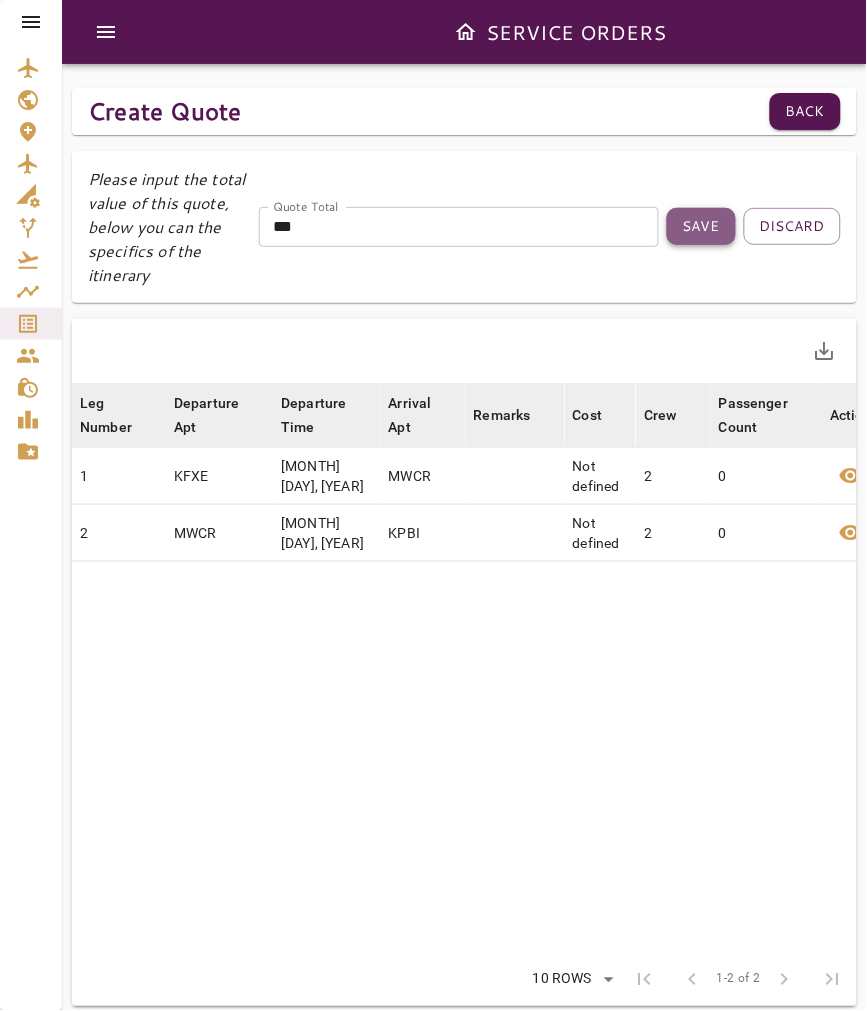 click on "Save" at bounding box center (701, 226) 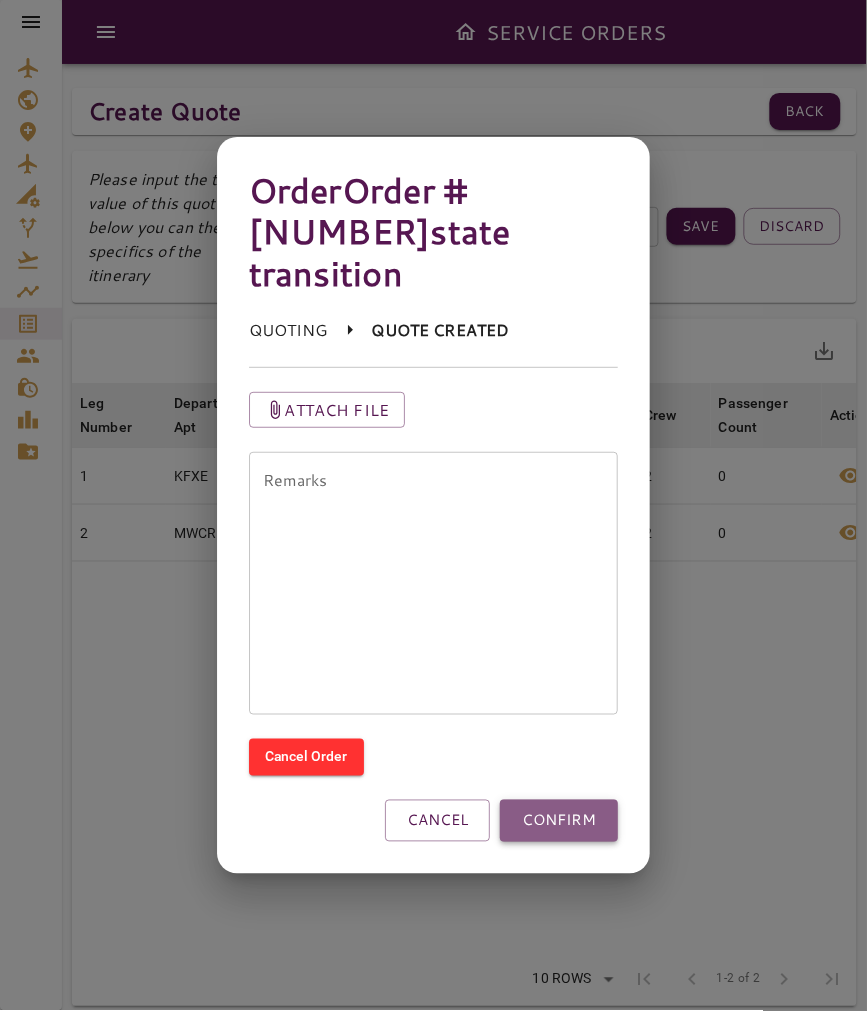 click on "CONFIRM" at bounding box center (559, 821) 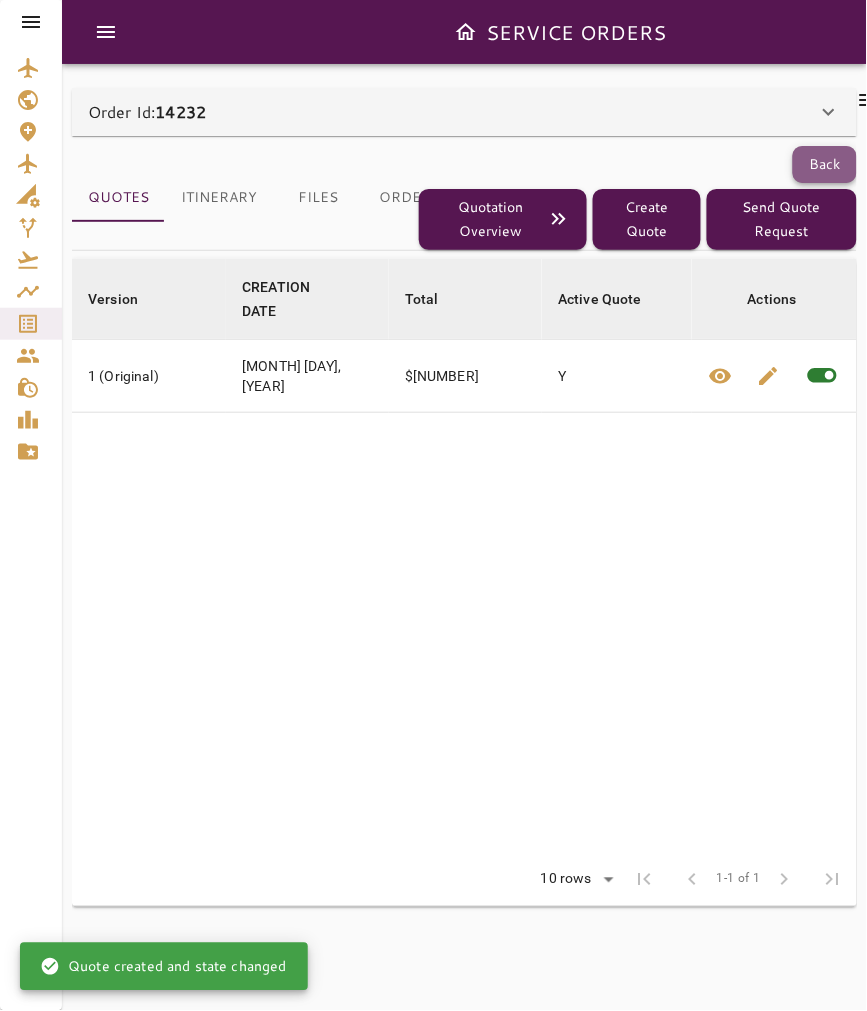 click on "Back" at bounding box center [825, 164] 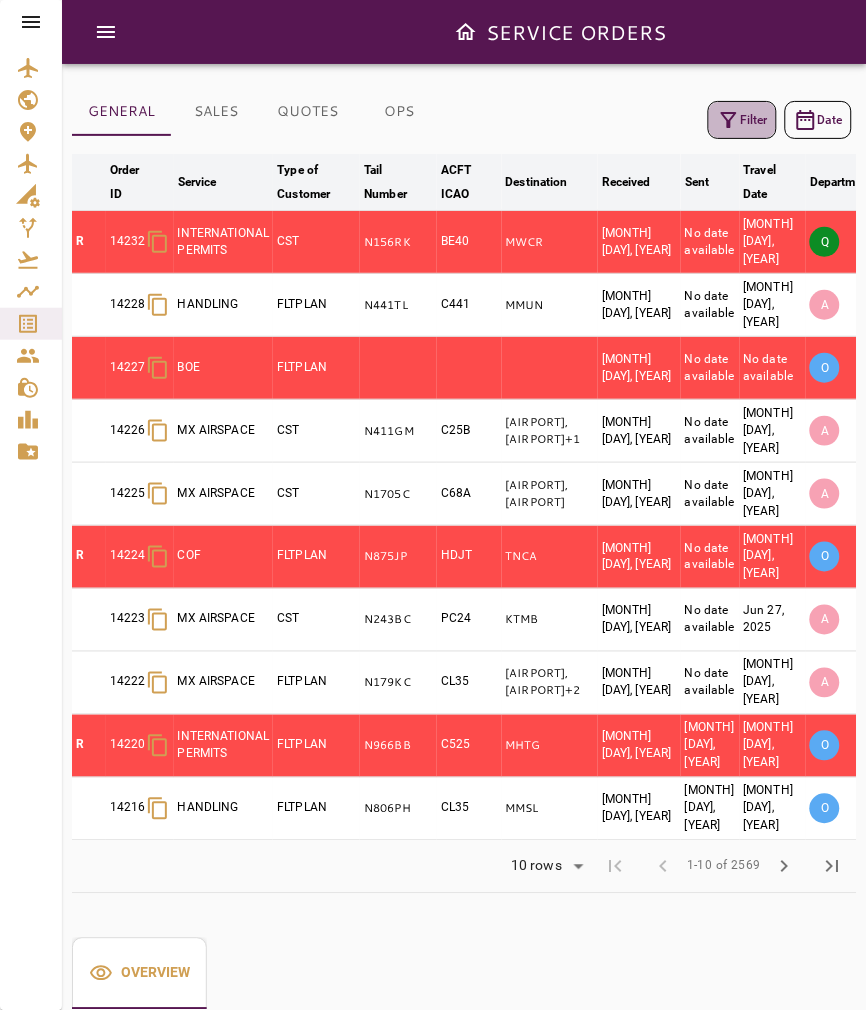 click at bounding box center (729, 120) 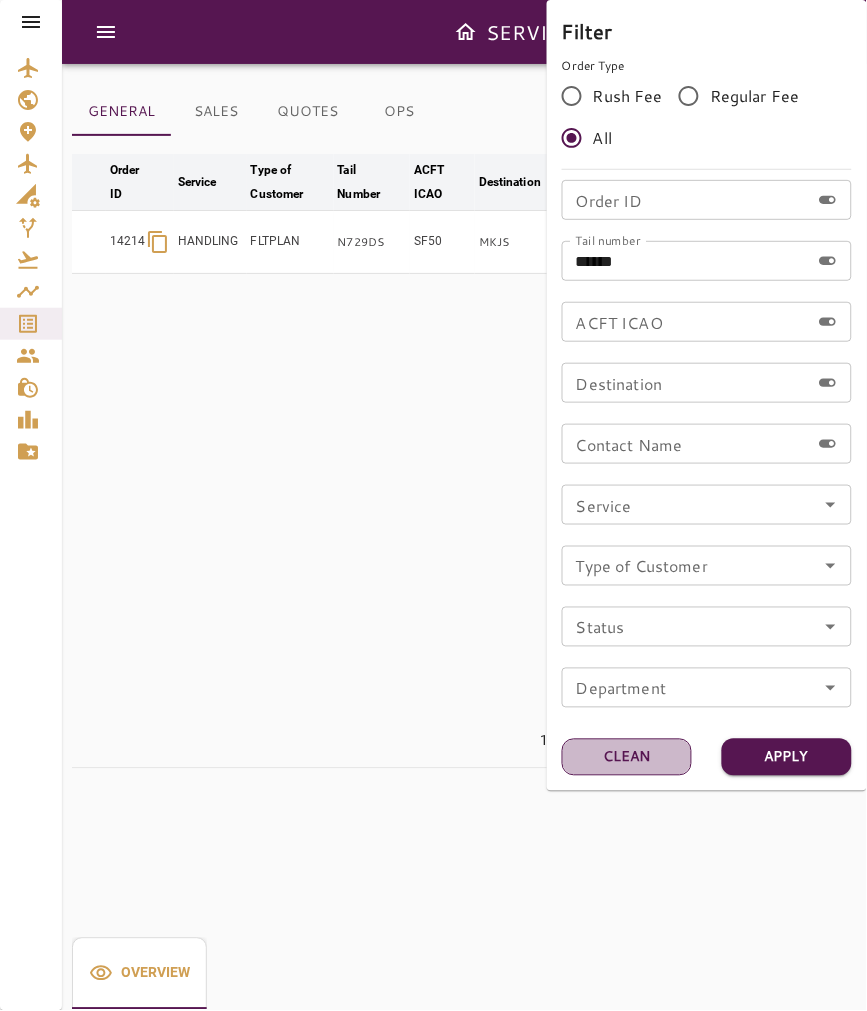 click on "Clean" at bounding box center (627, 757) 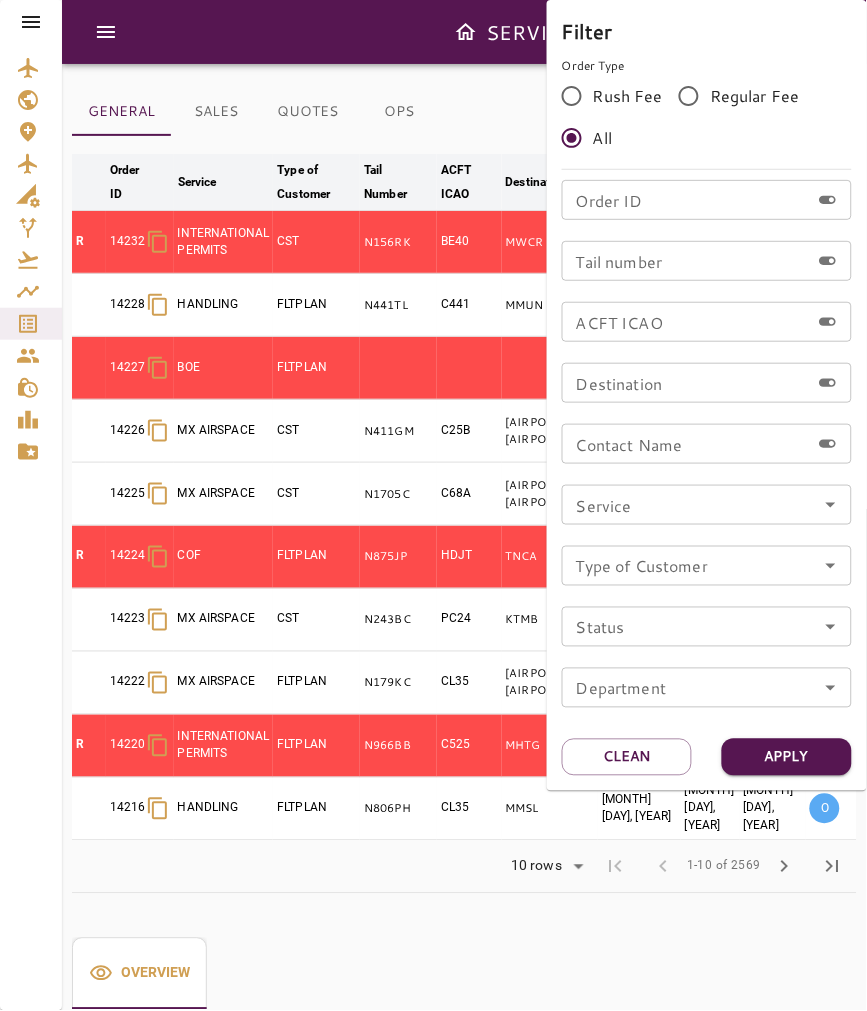 click at bounding box center (433, 505) 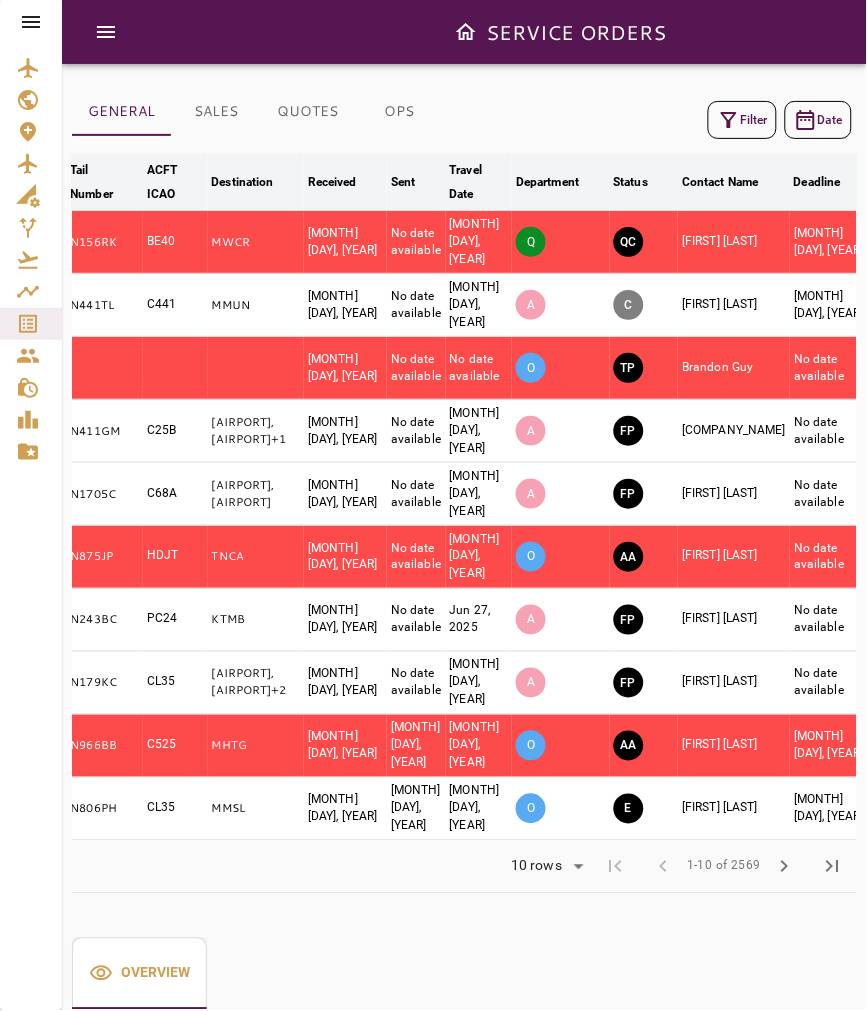 scroll, scrollTop: 0, scrollLeft: 298, axis: horizontal 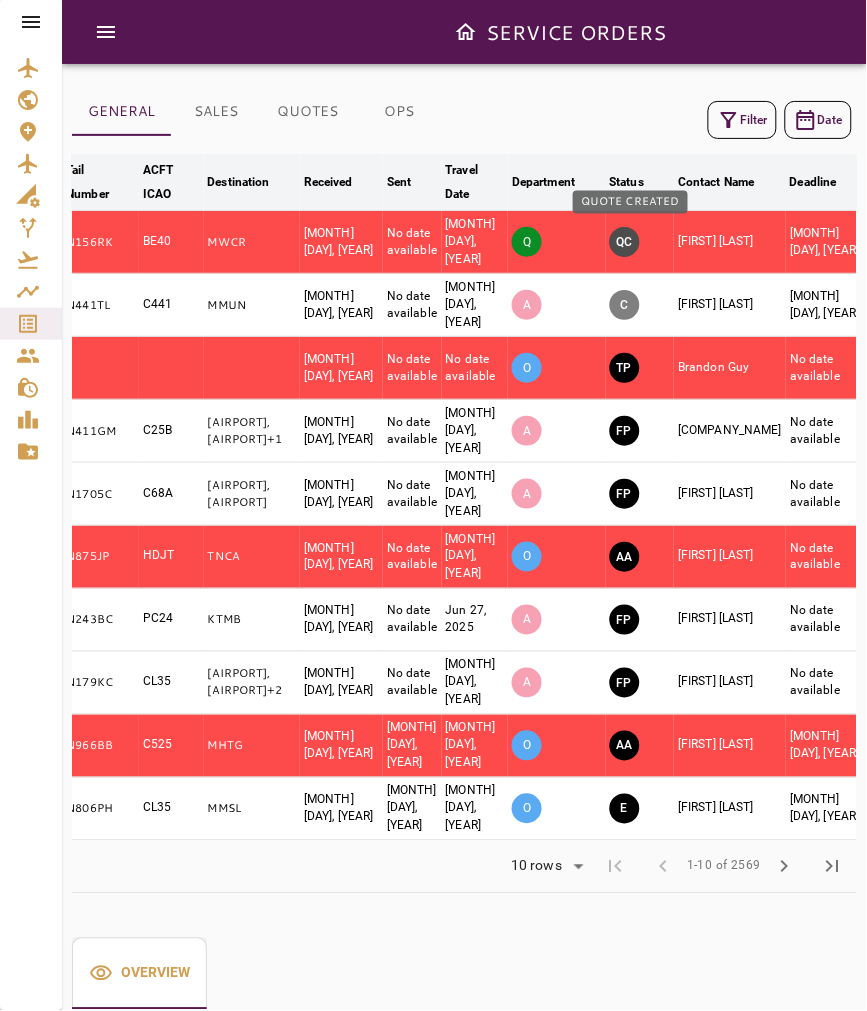 click on "QC" at bounding box center [625, 242] 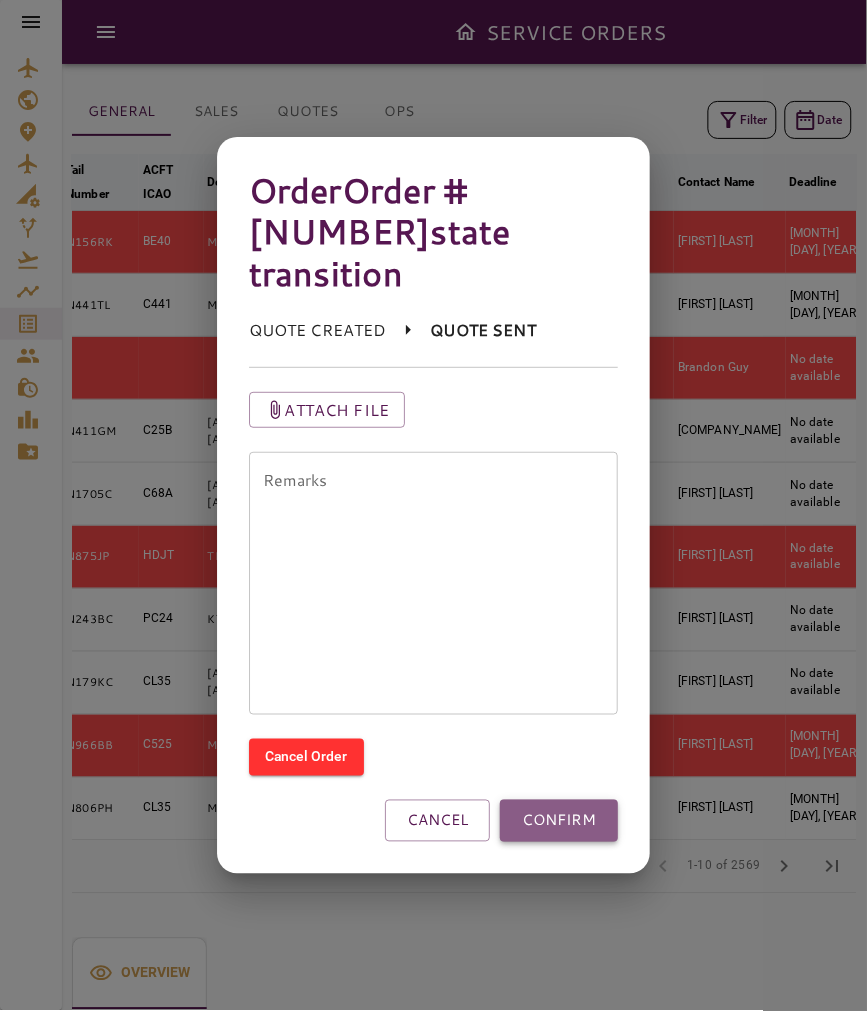 click on "CONFIRM" at bounding box center (559, 821) 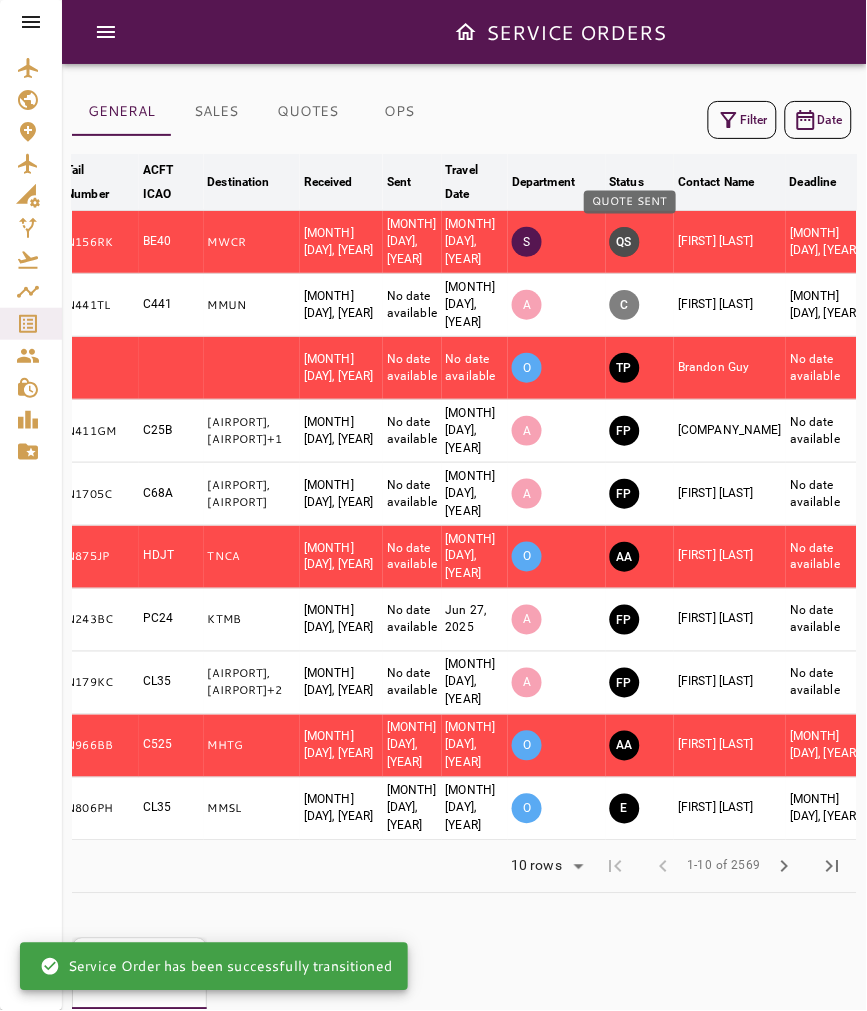 click on "QS" at bounding box center [625, 242] 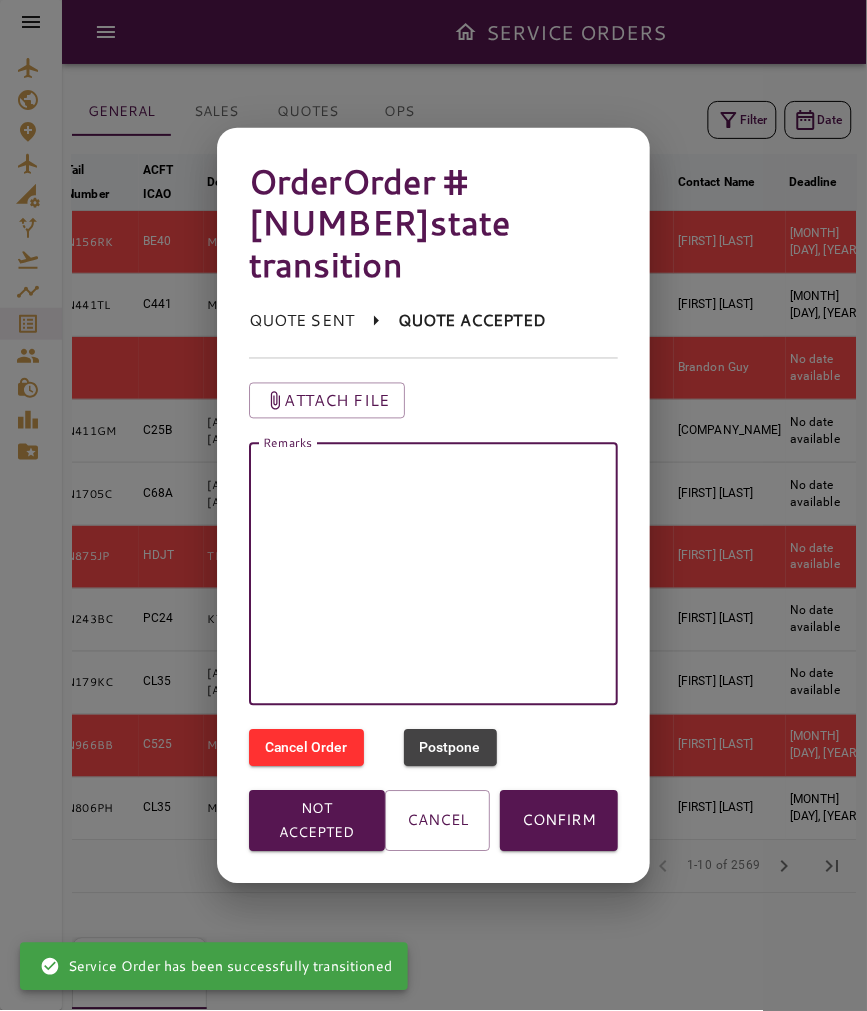 click on "Remarks" at bounding box center (434, 575) 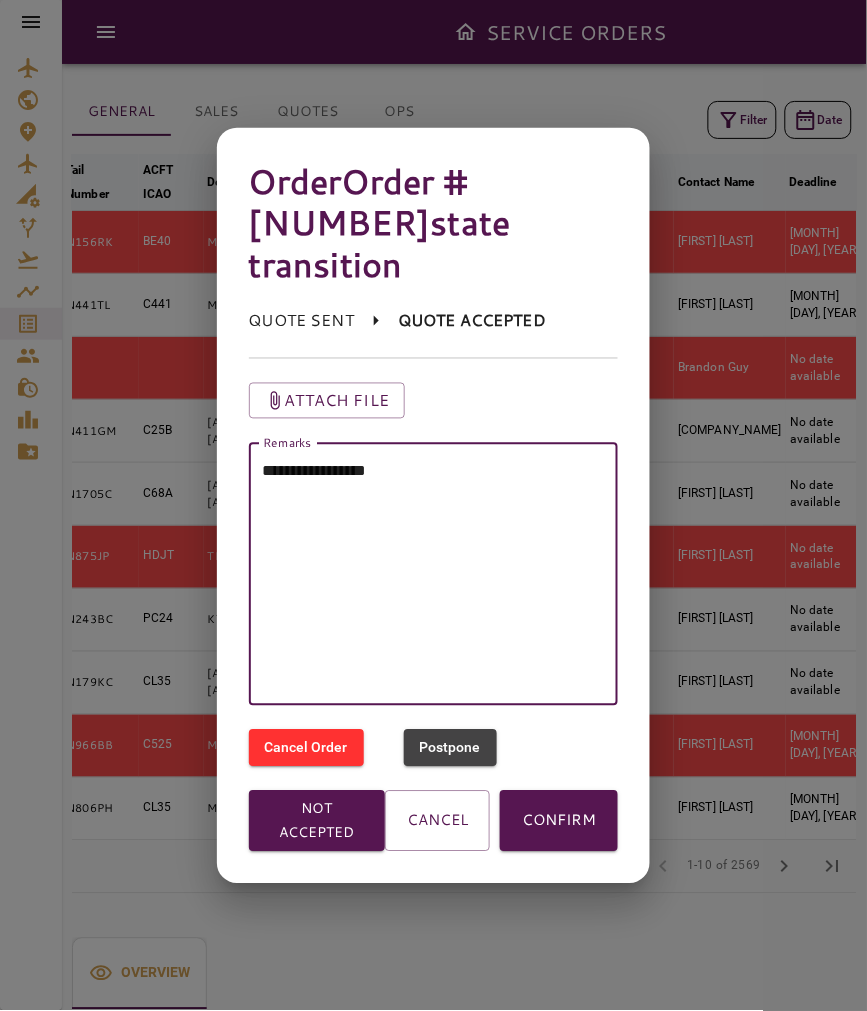 click on "**********" at bounding box center [434, 575] 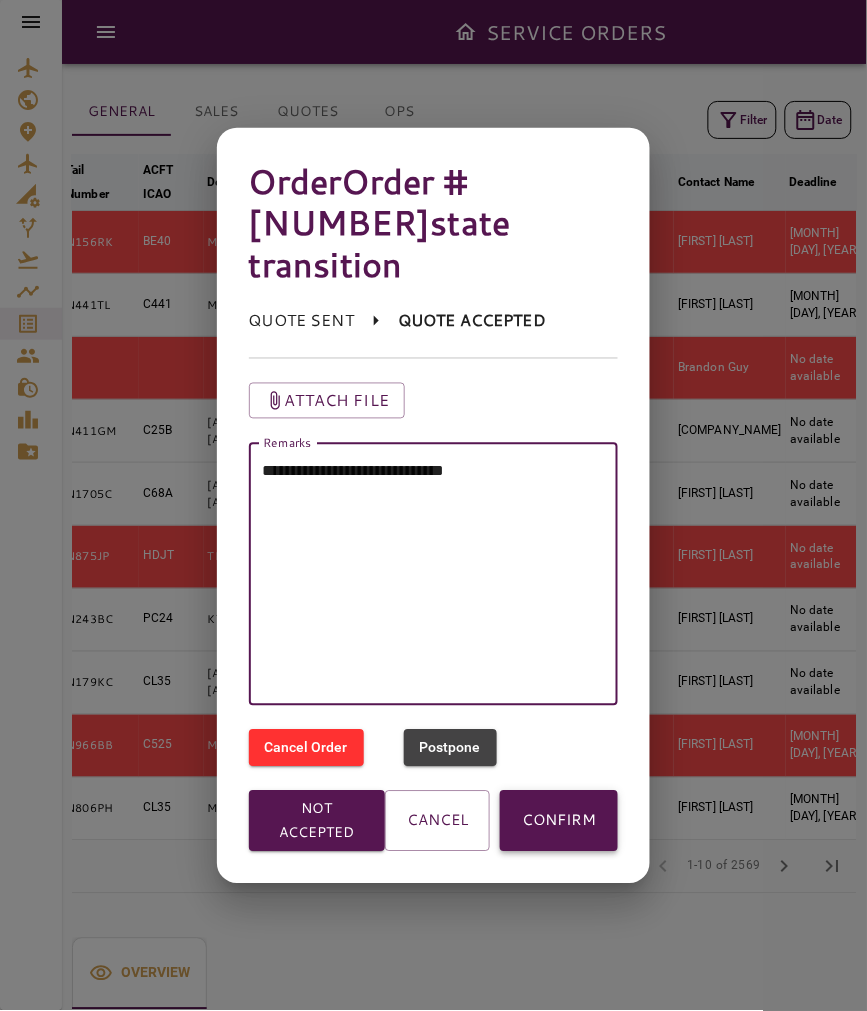 type on "**********" 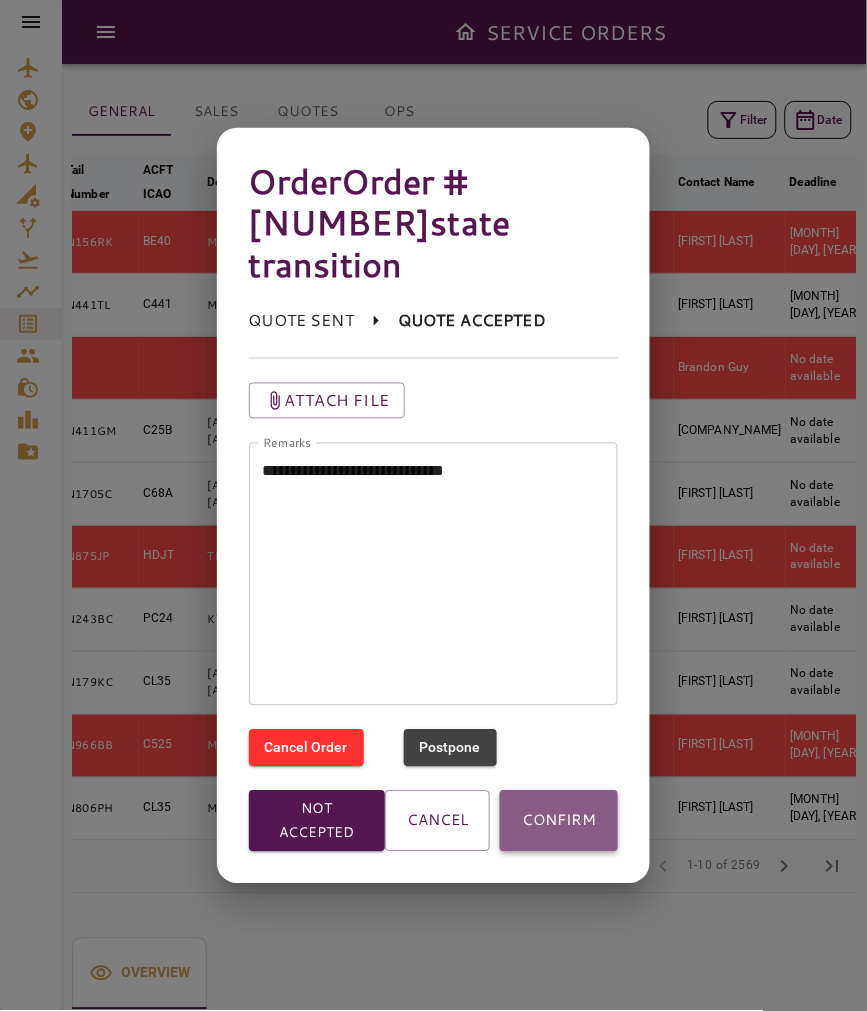 click on "CONFIRM" at bounding box center (559, 821) 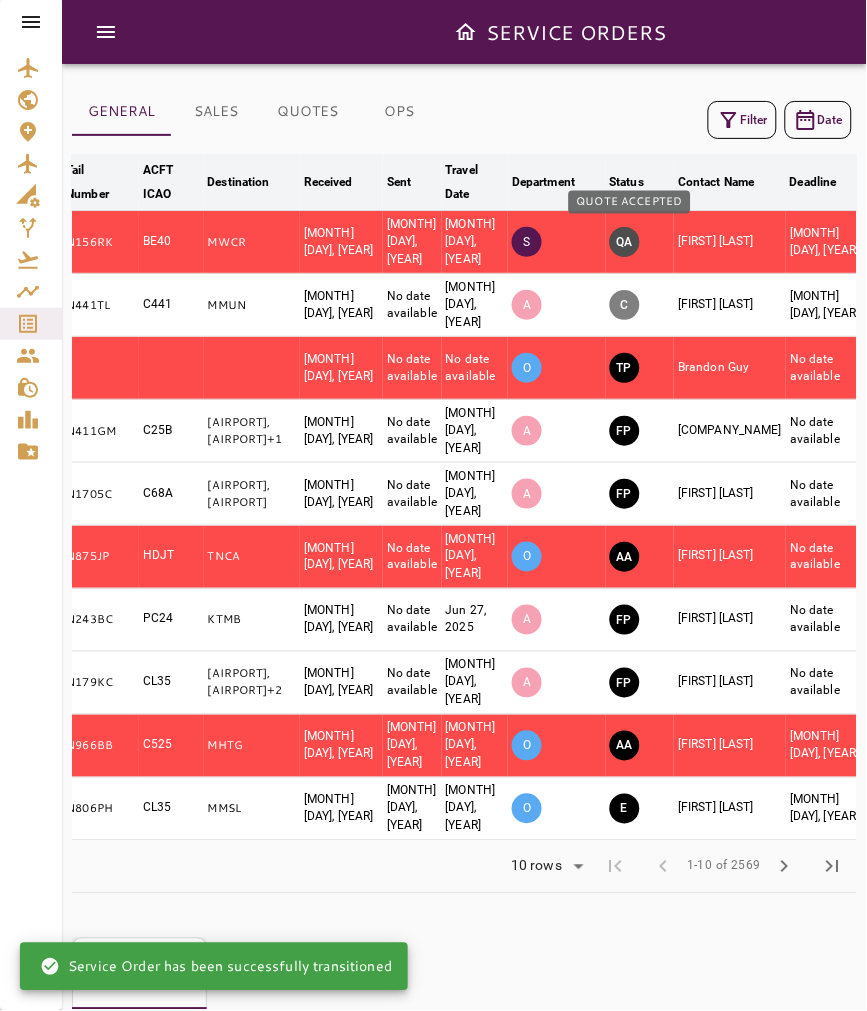 click on "QA" at bounding box center (625, 242) 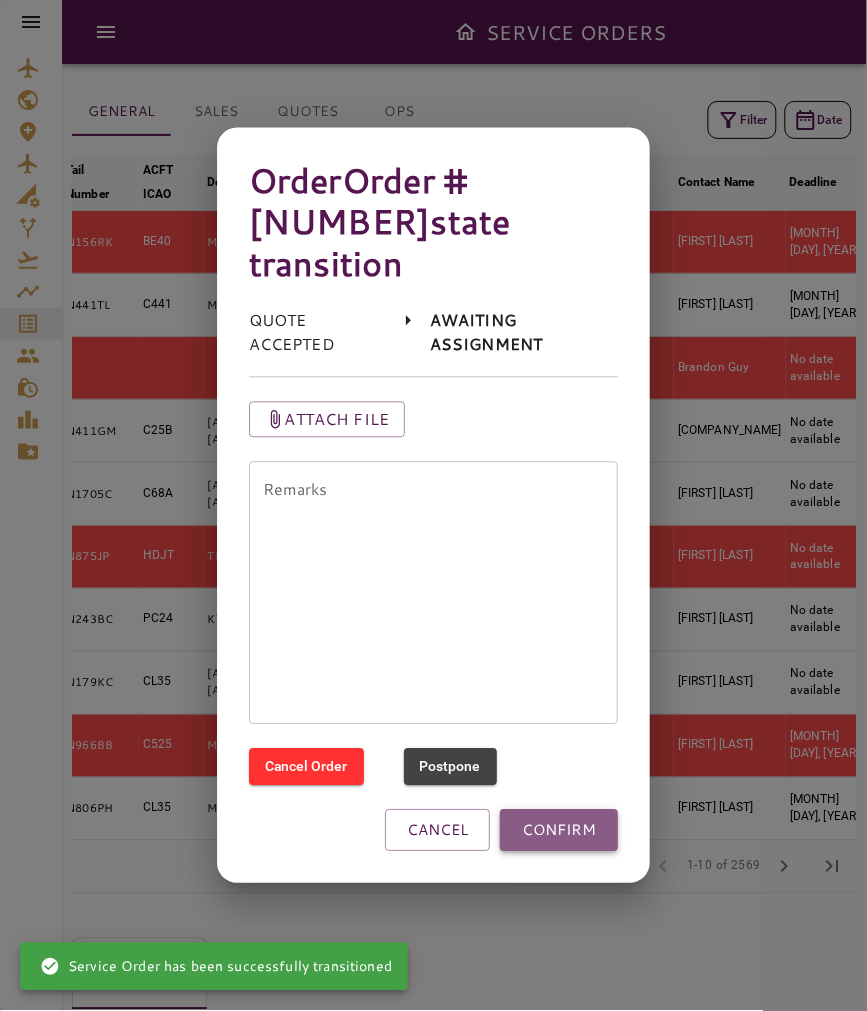 click on "CONFIRM" at bounding box center [559, 831] 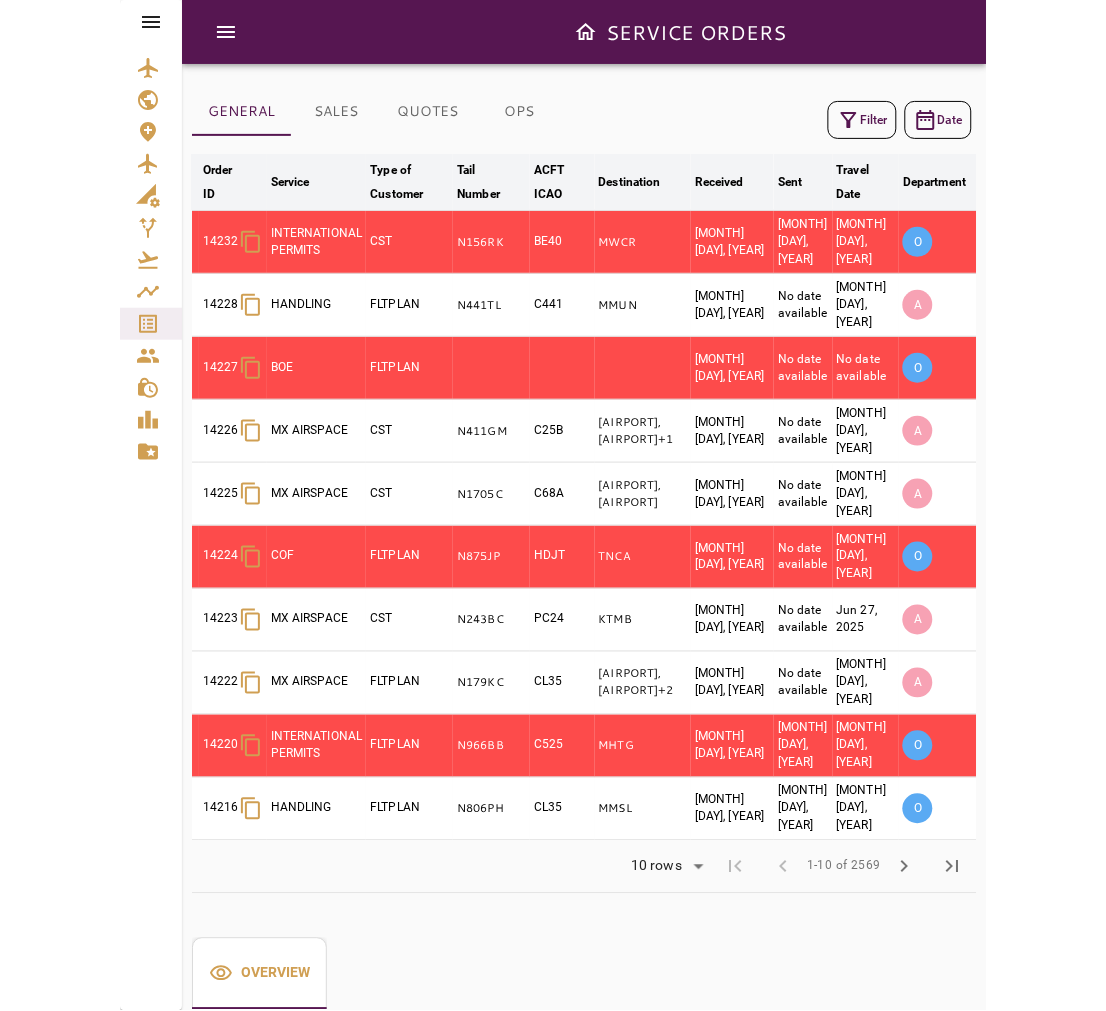 scroll, scrollTop: 0, scrollLeft: 0, axis: both 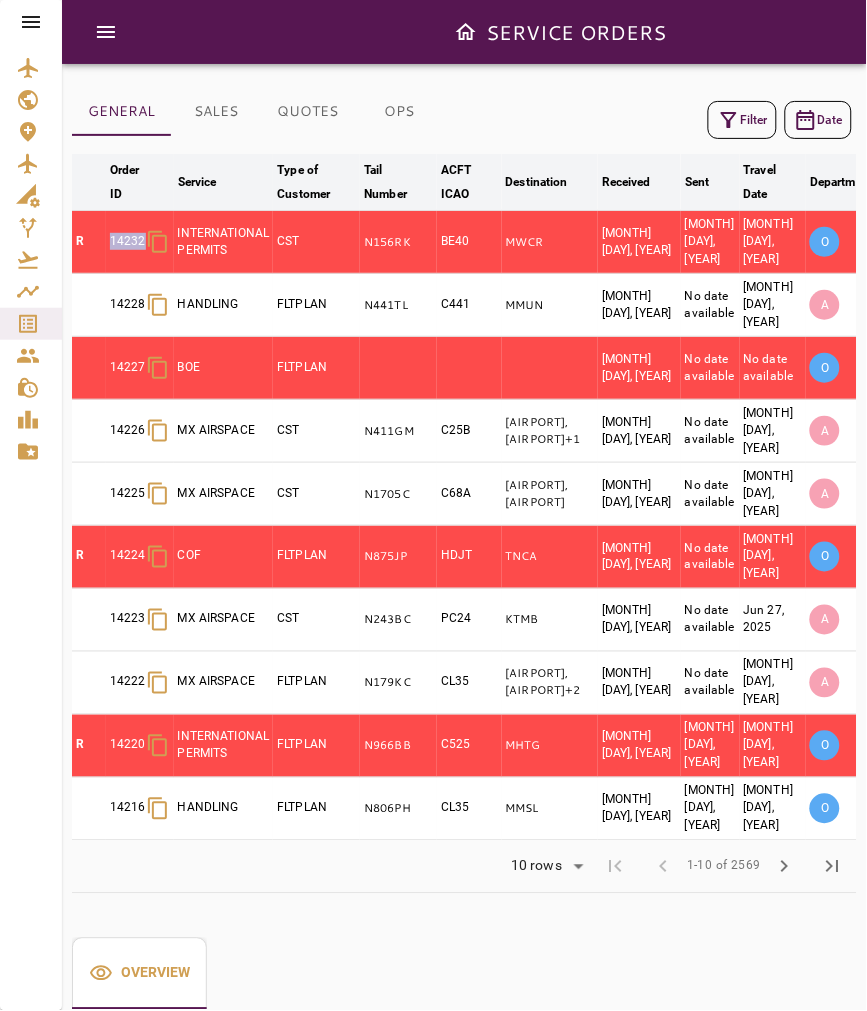 drag, startPoint x: 102, startPoint y: 245, endPoint x: 163, endPoint y: 256, distance: 61.983868 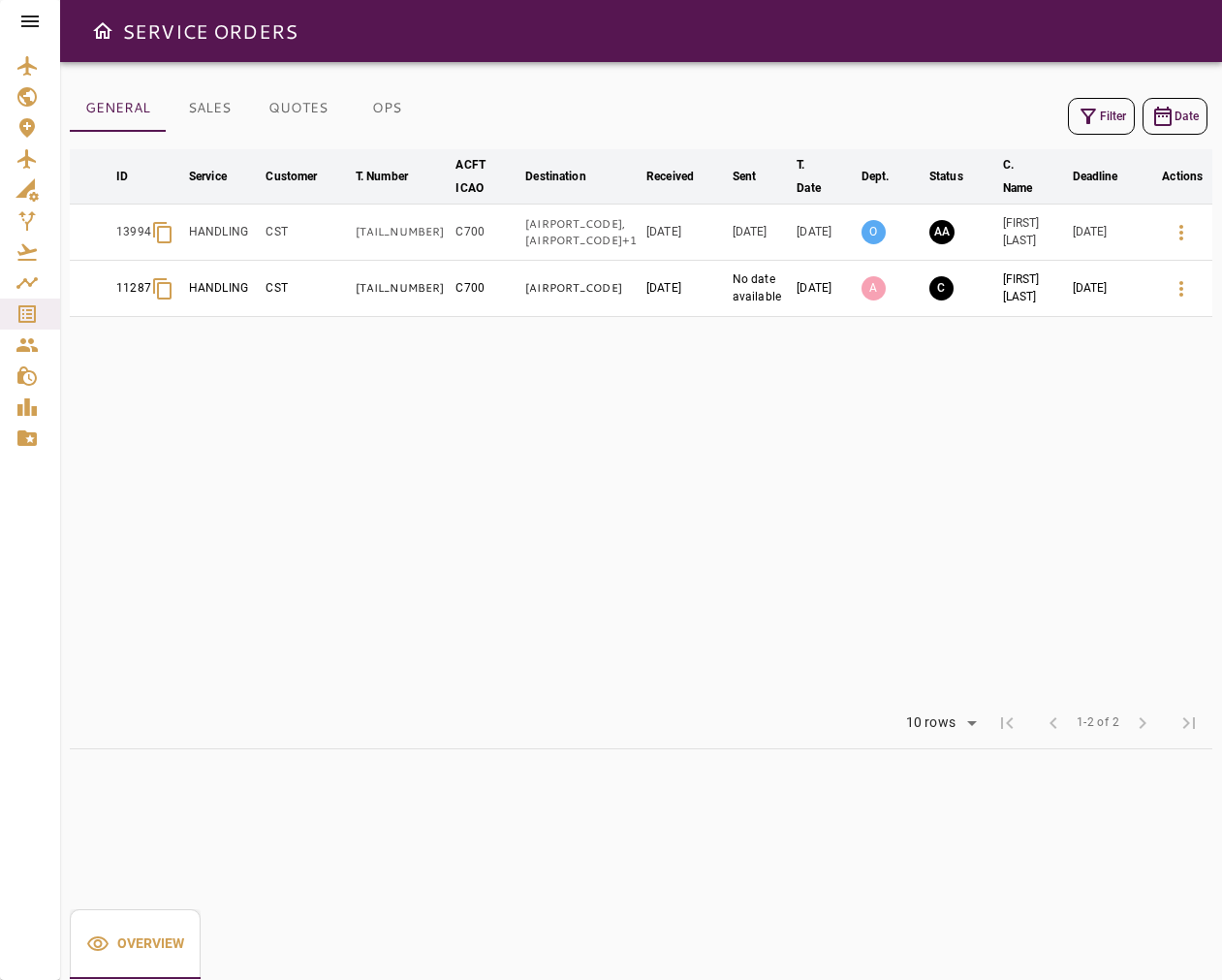 scroll, scrollTop: 0, scrollLeft: 0, axis: both 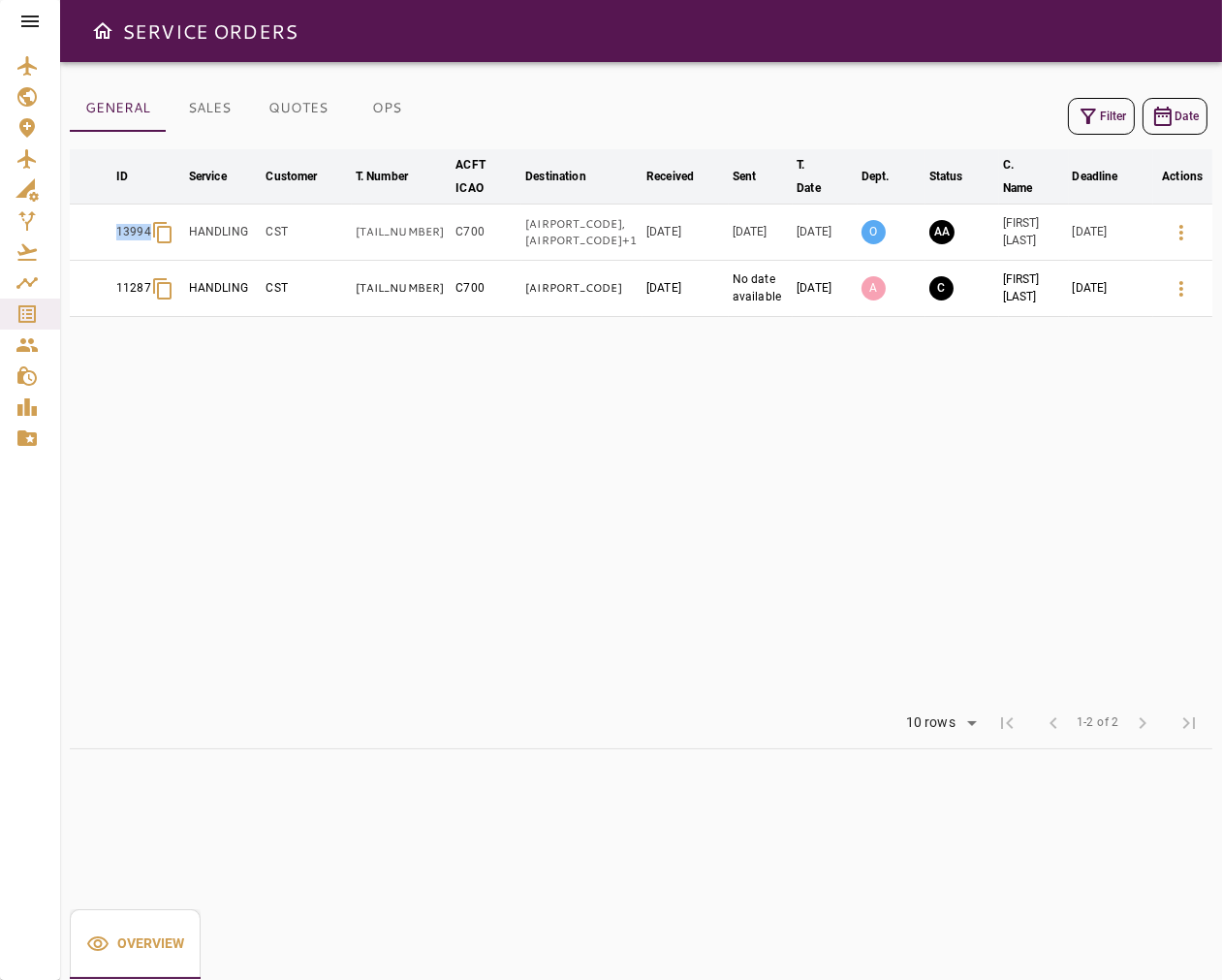 click at bounding box center (30, 21) 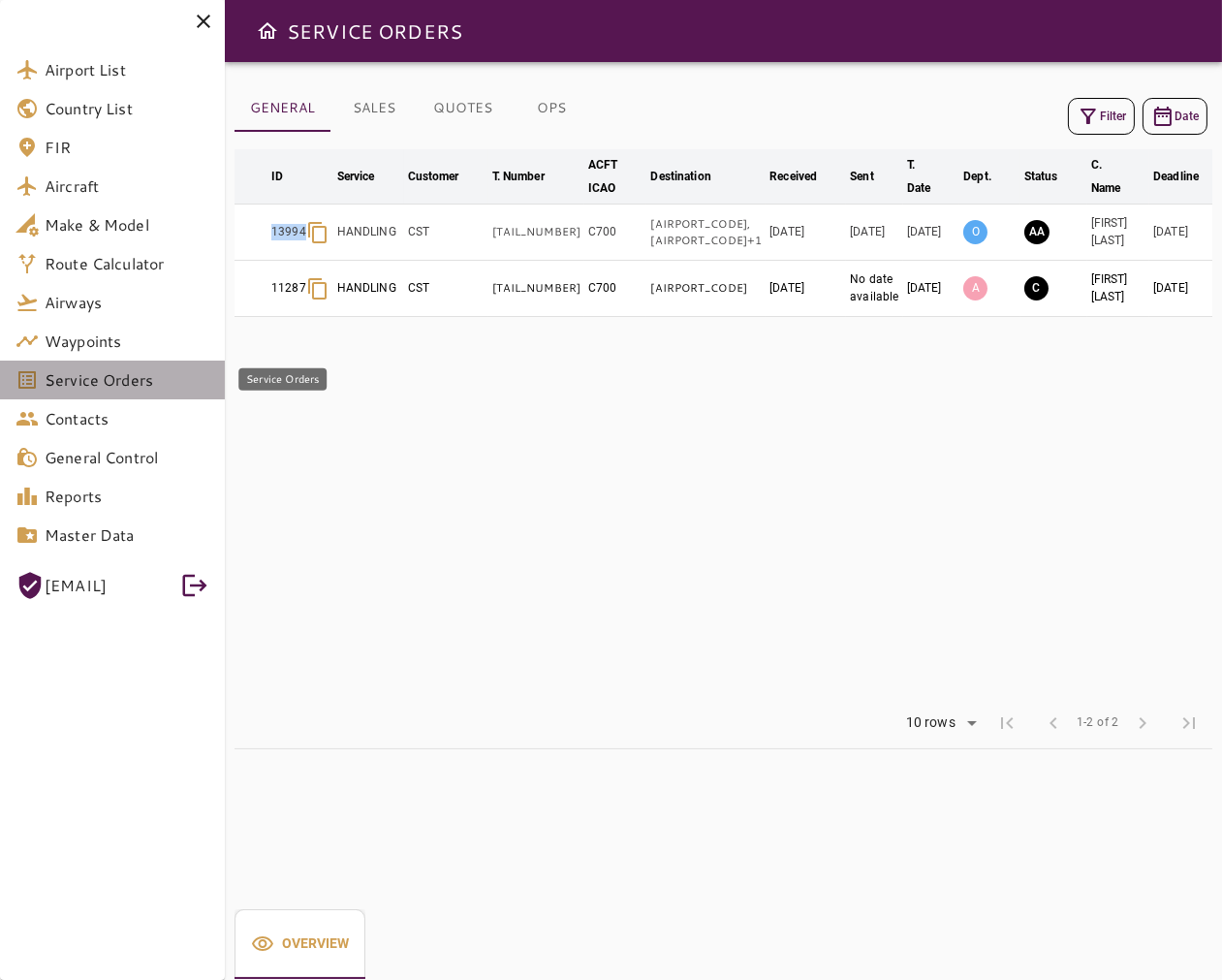 click on "Service Orders" at bounding box center [127, 380] 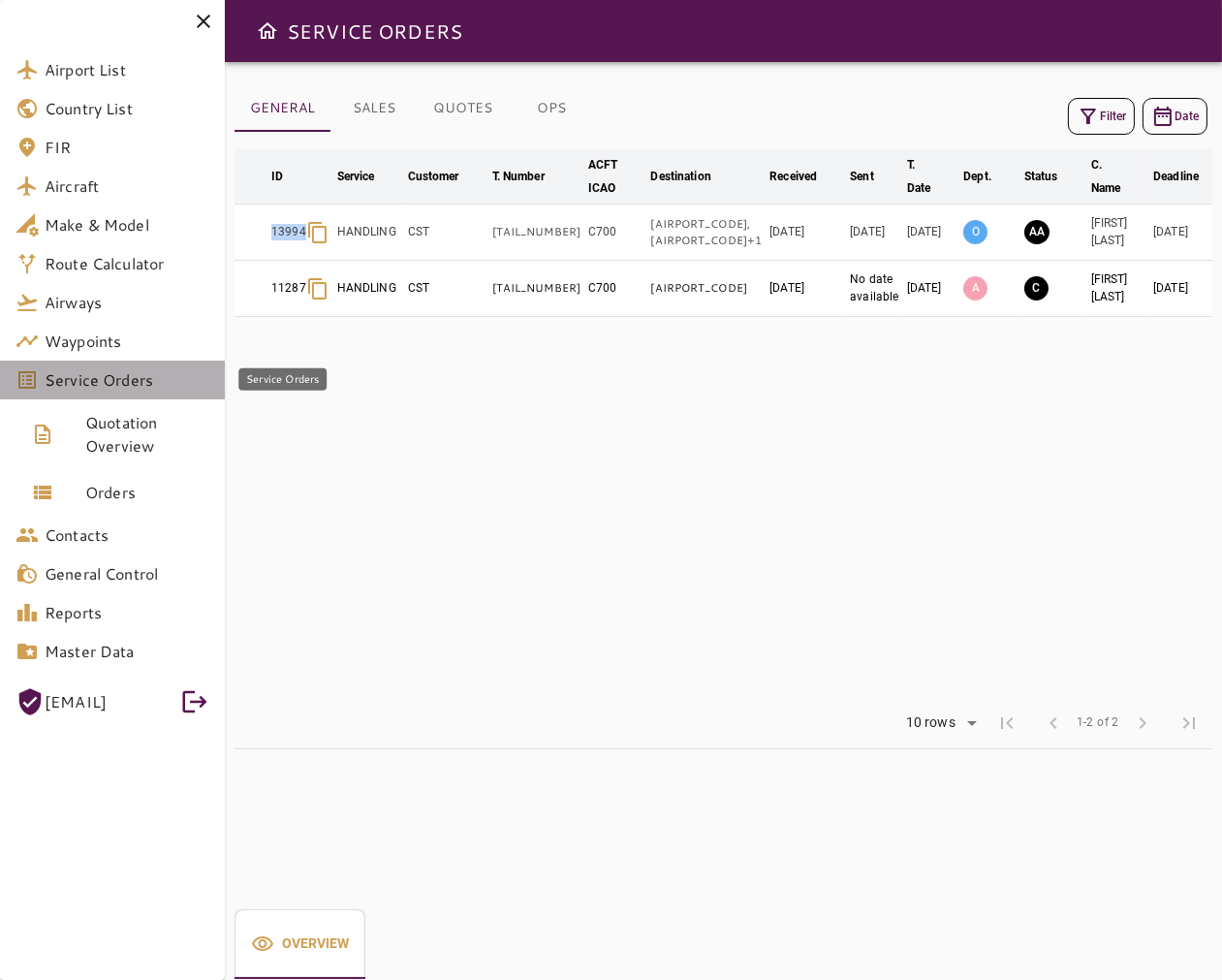 click on "Service Orders" at bounding box center [127, 380] 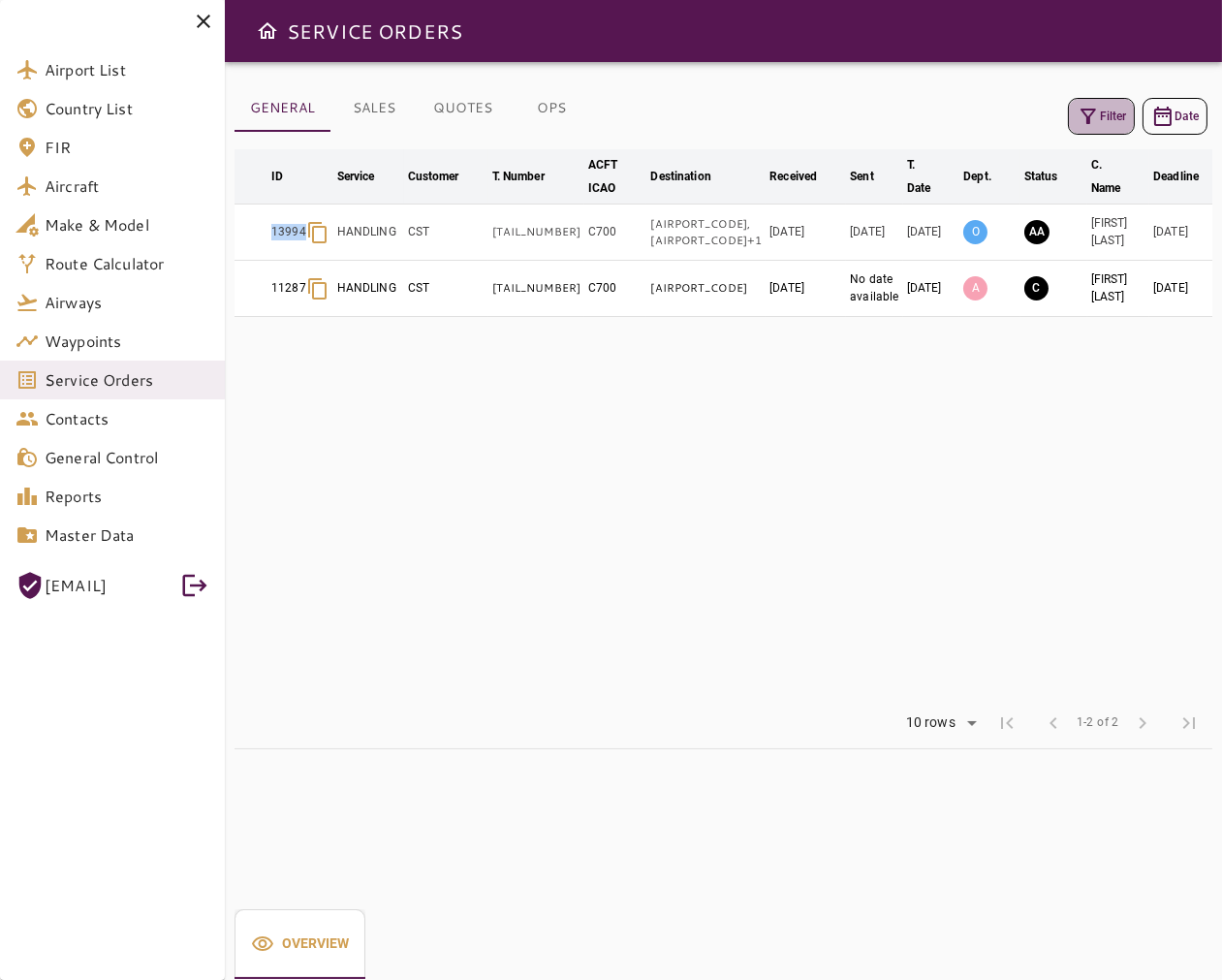 click at bounding box center (1088, 116) 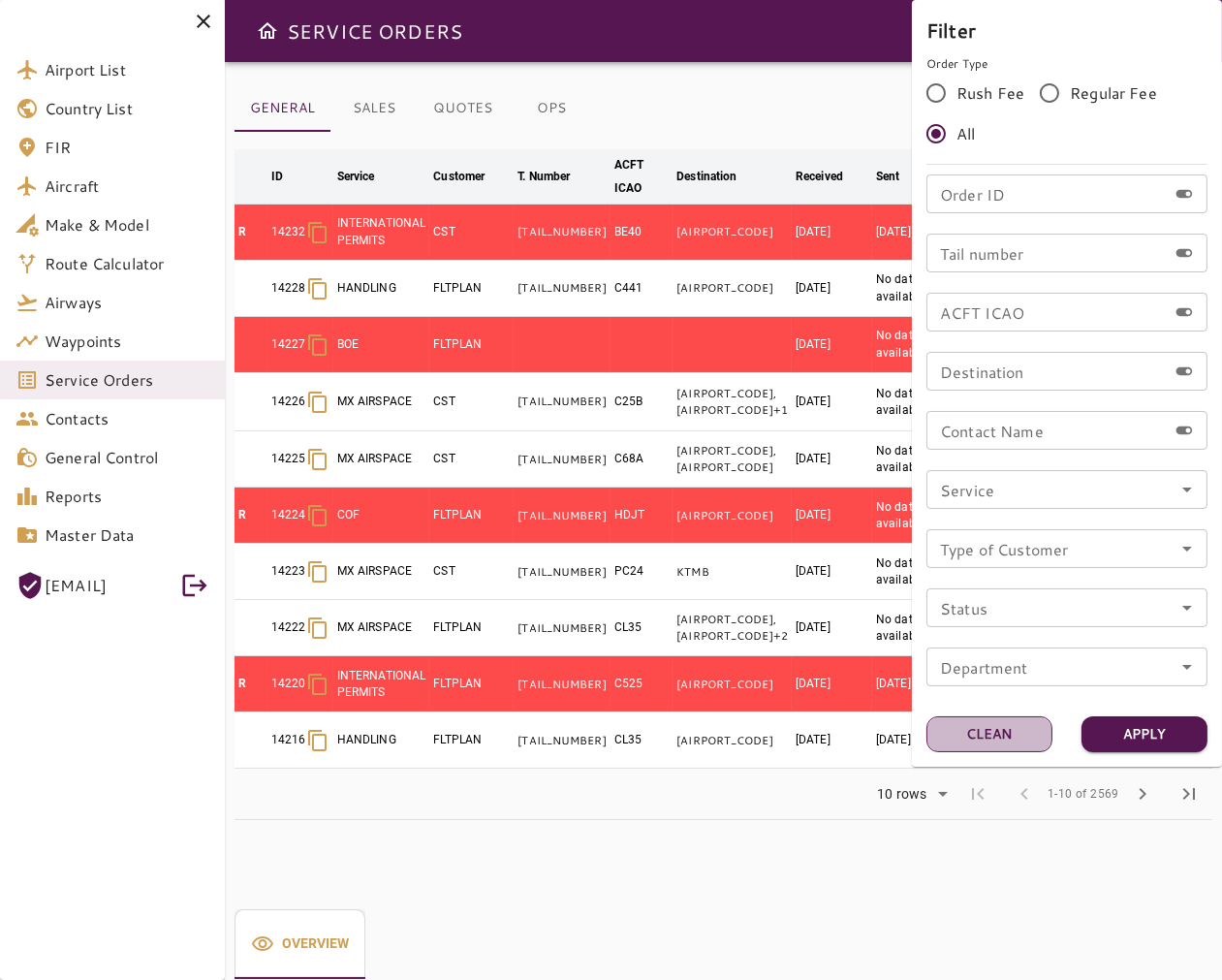 click on "Clean" at bounding box center [989, 734] 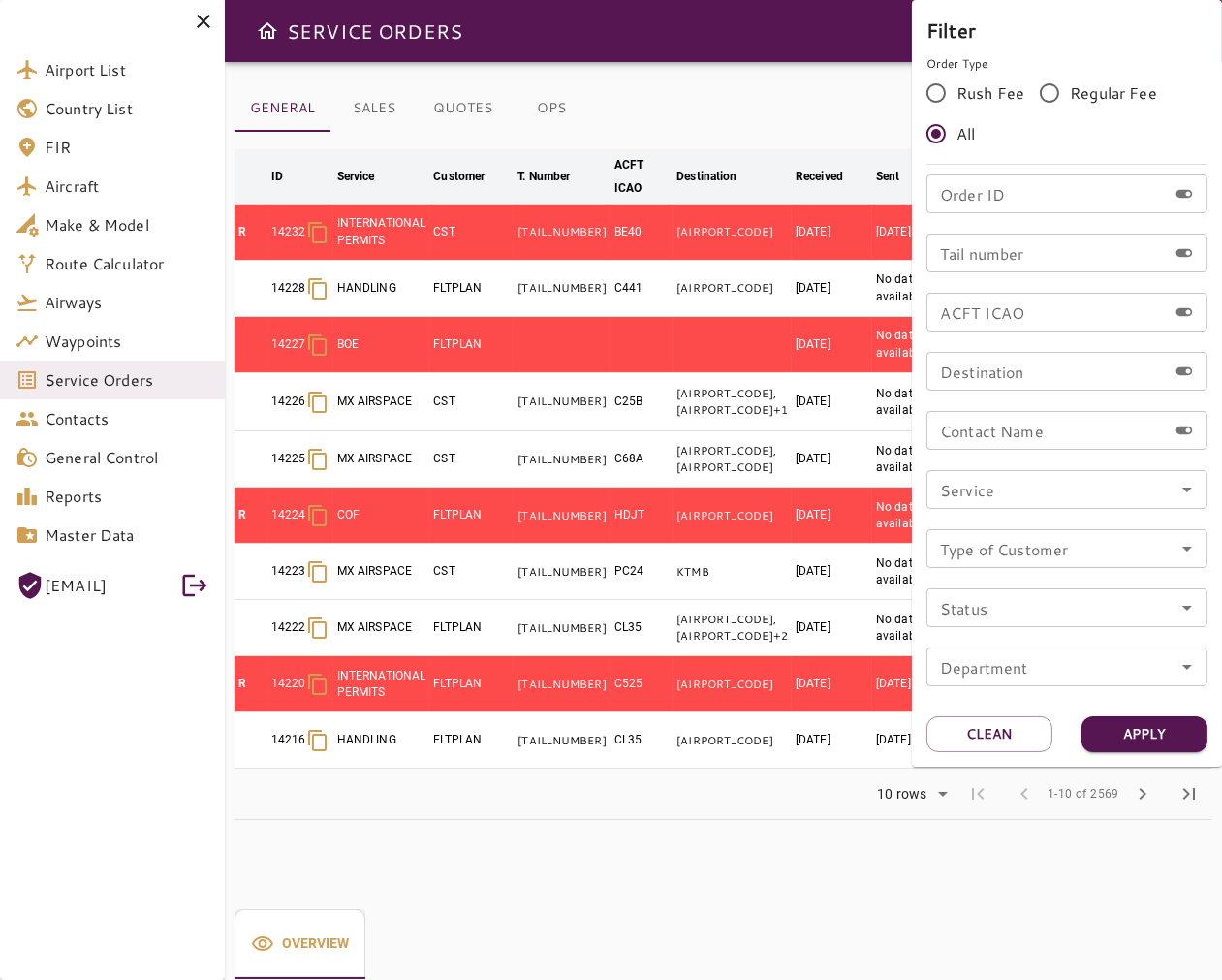 click at bounding box center (611, 490) 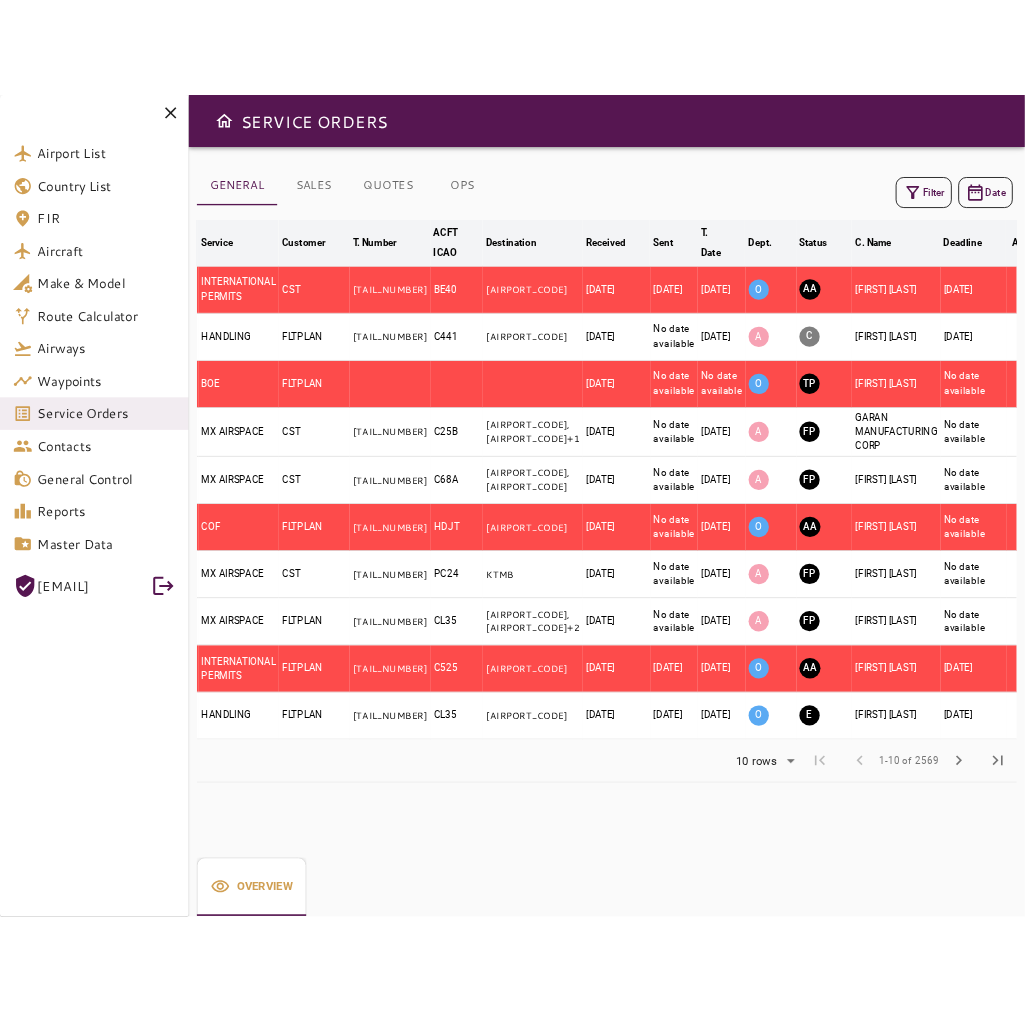 scroll, scrollTop: 0, scrollLeft: 98, axis: horizontal 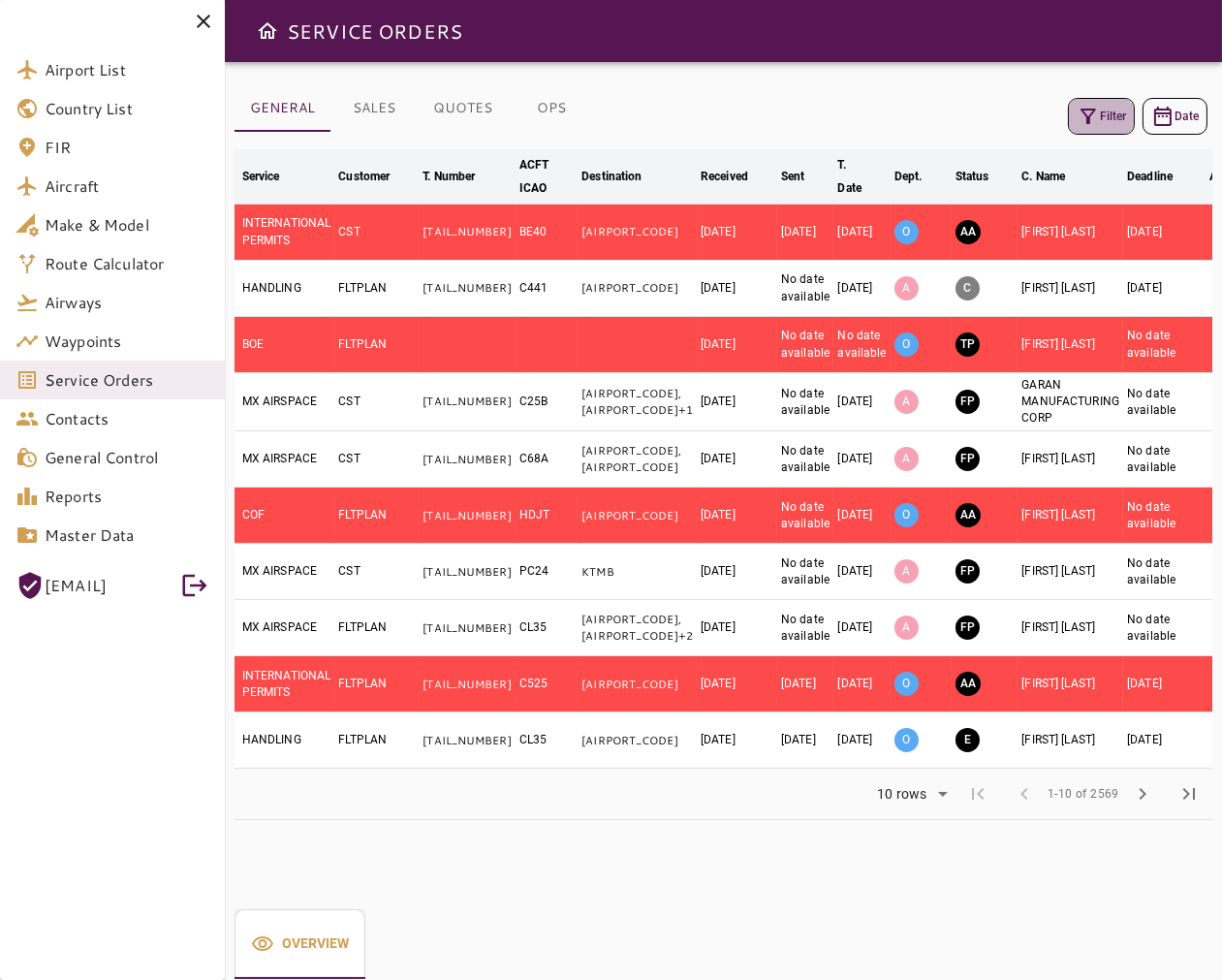 click on "Filter" at bounding box center (1101, 116) 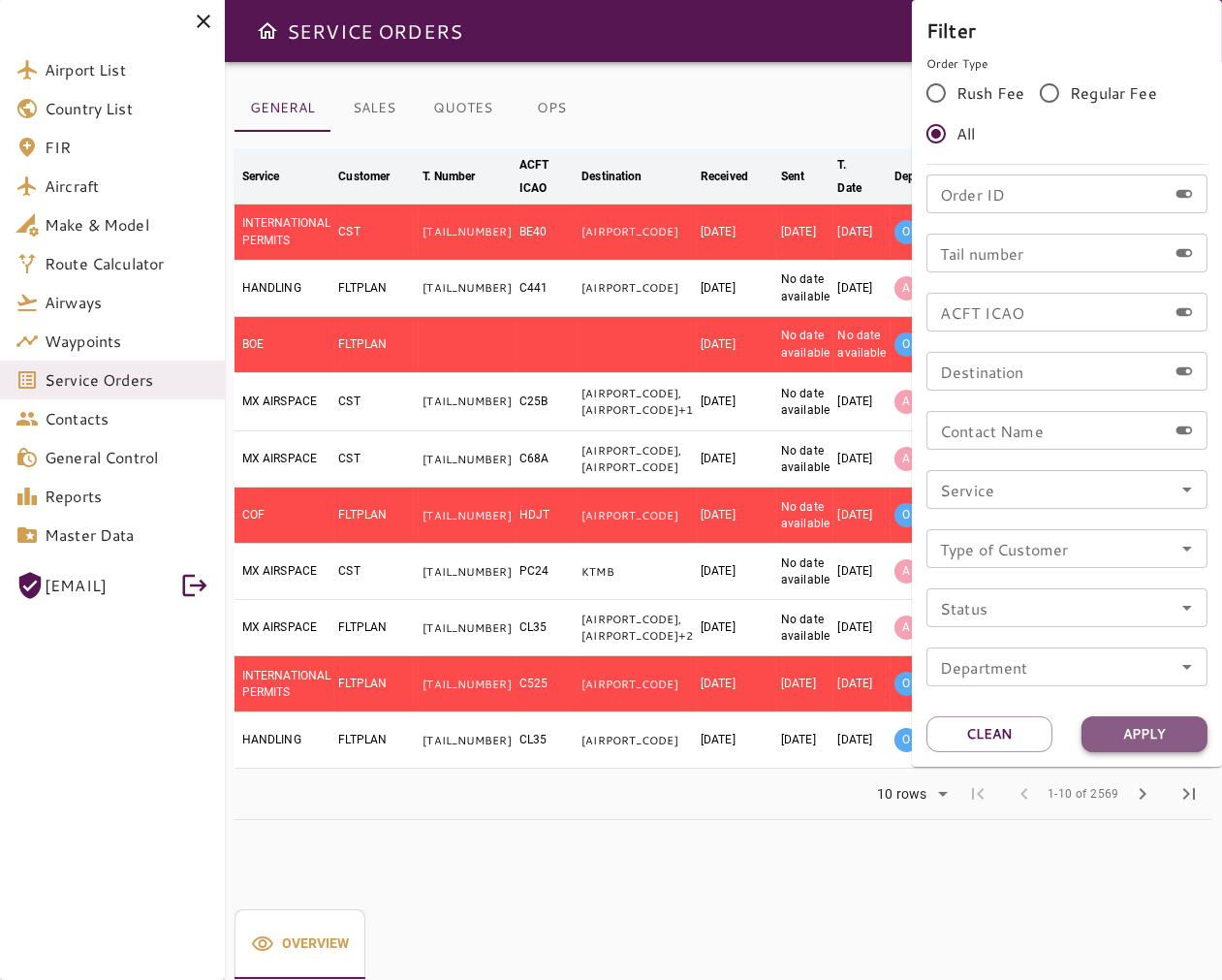 click on "Apply" at bounding box center (1144, 734) 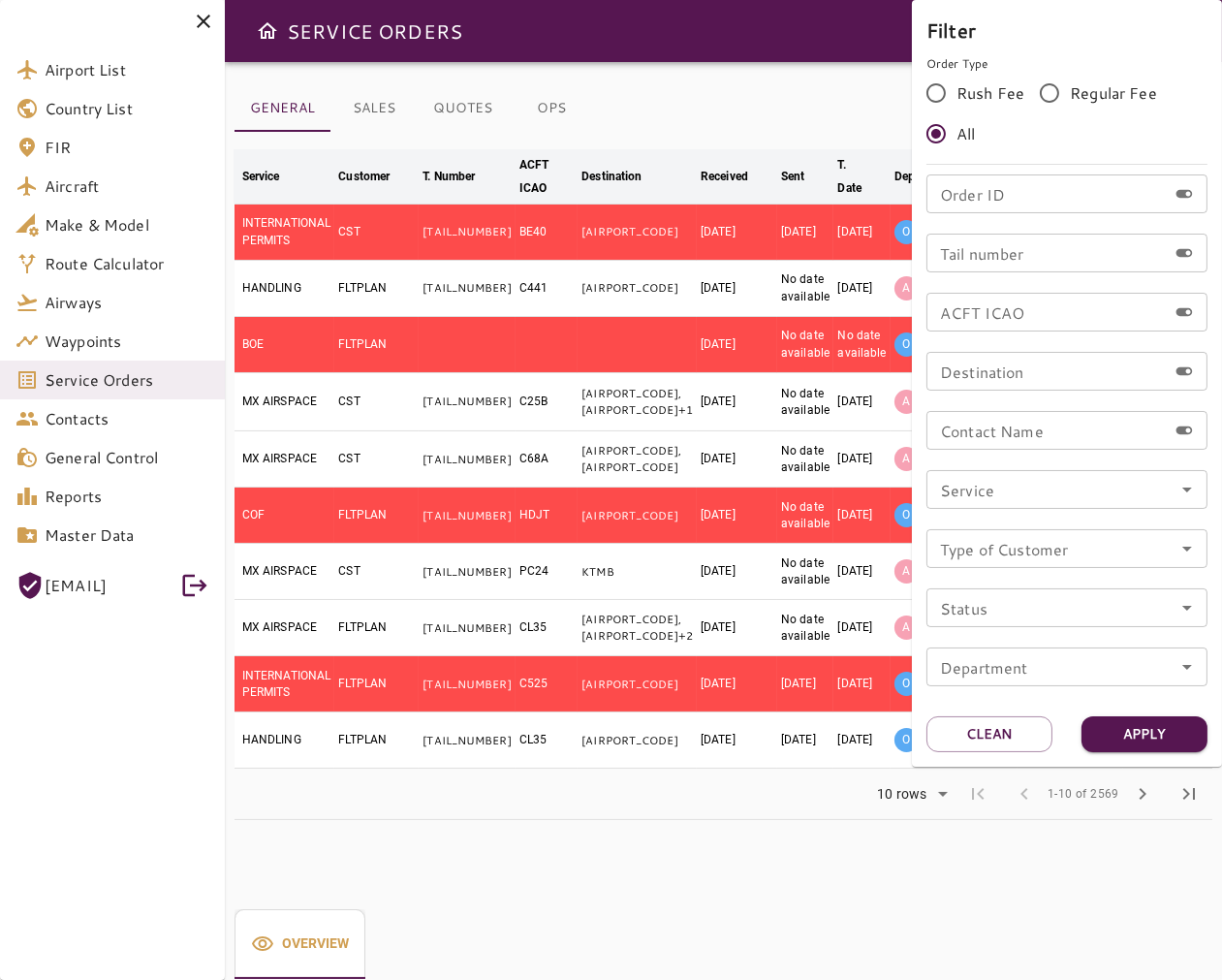 click at bounding box center (611, 490) 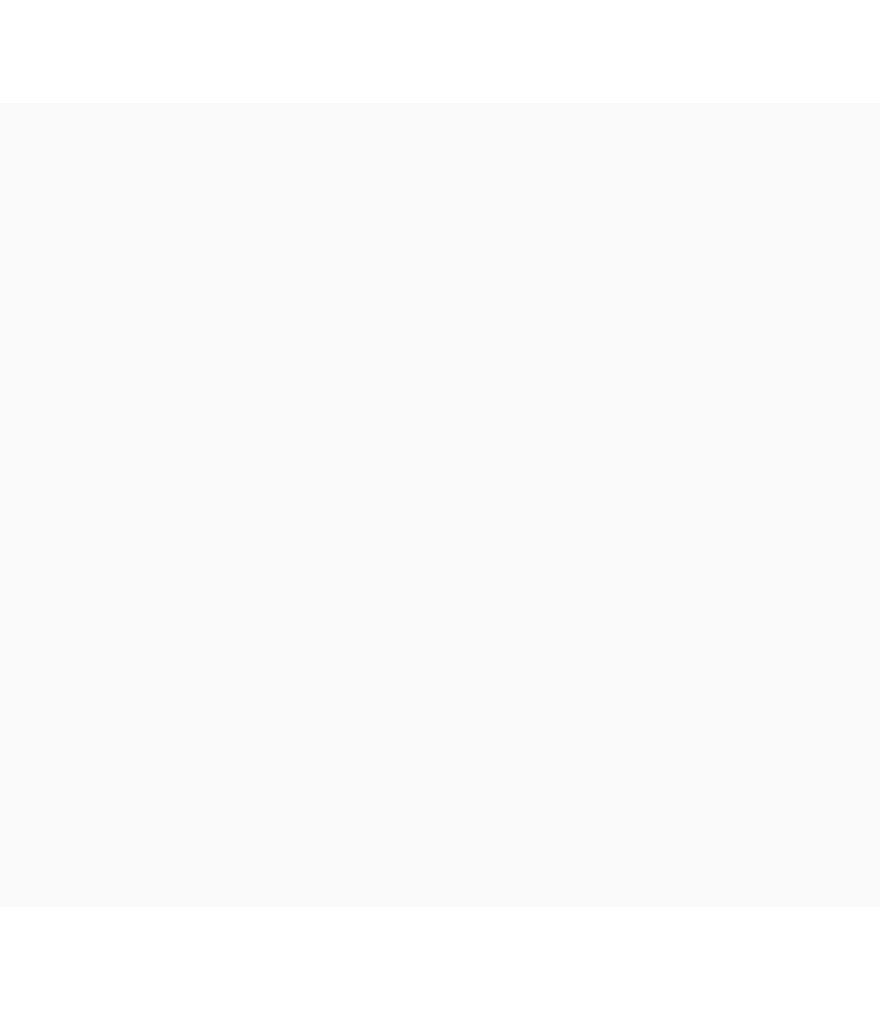 scroll, scrollTop: 0, scrollLeft: 0, axis: both 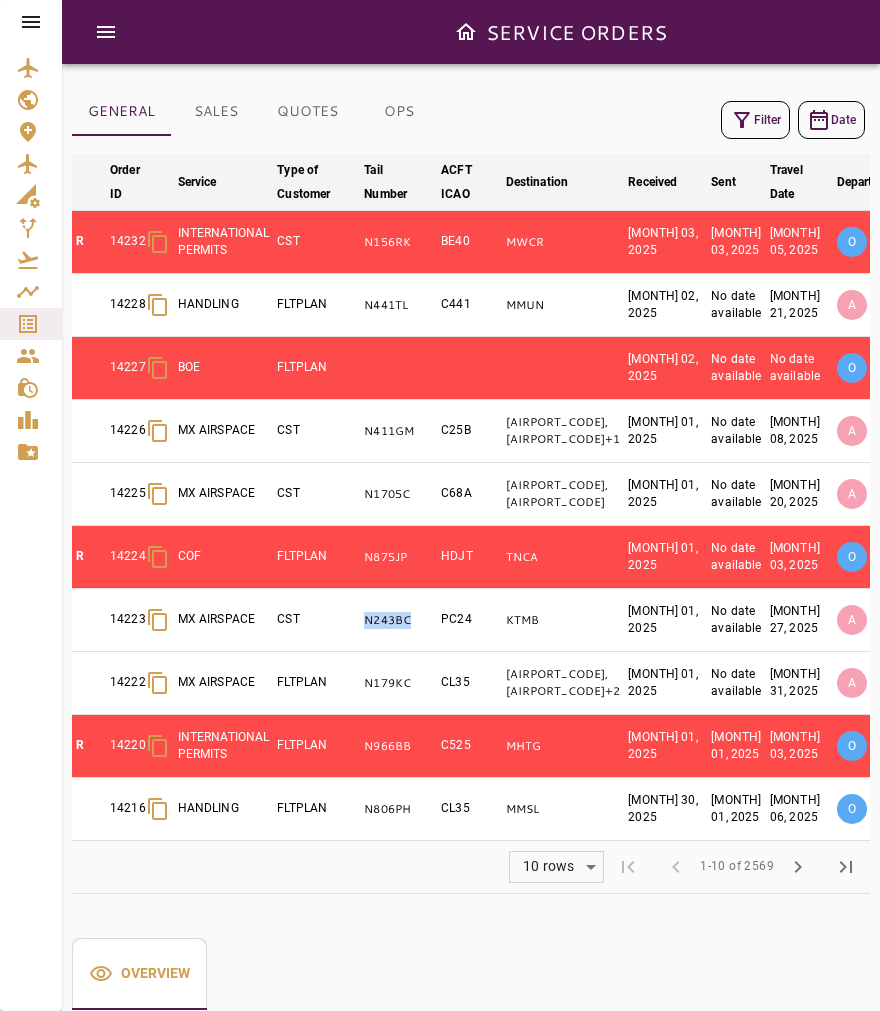 drag, startPoint x: 425, startPoint y: 618, endPoint x: 338, endPoint y: 640, distance: 89.73851 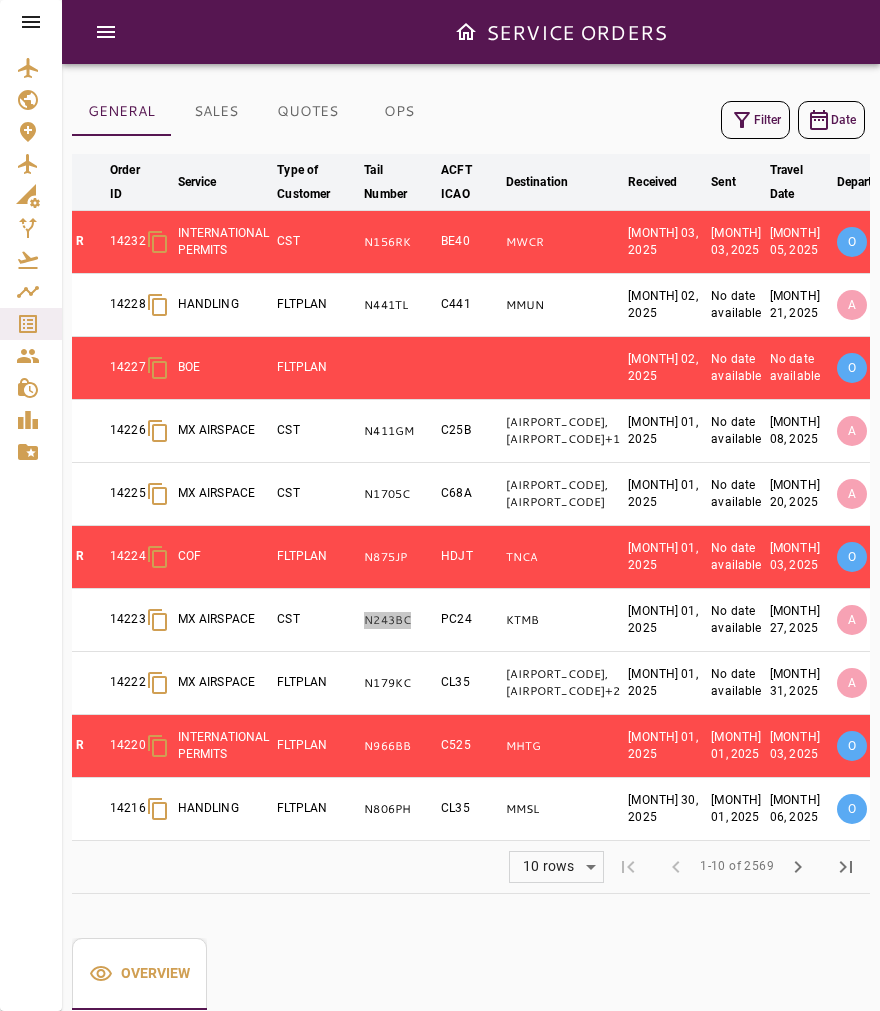 scroll, scrollTop: 0, scrollLeft: 356, axis: horizontal 